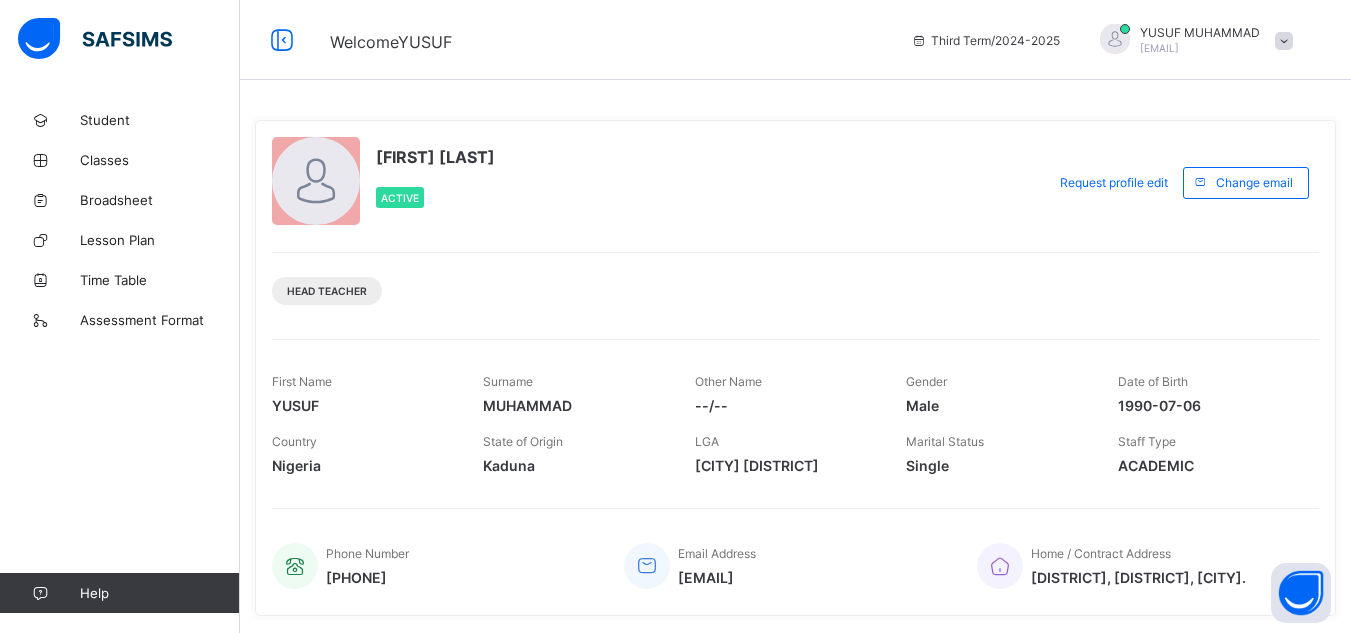 scroll, scrollTop: 0, scrollLeft: 0, axis: both 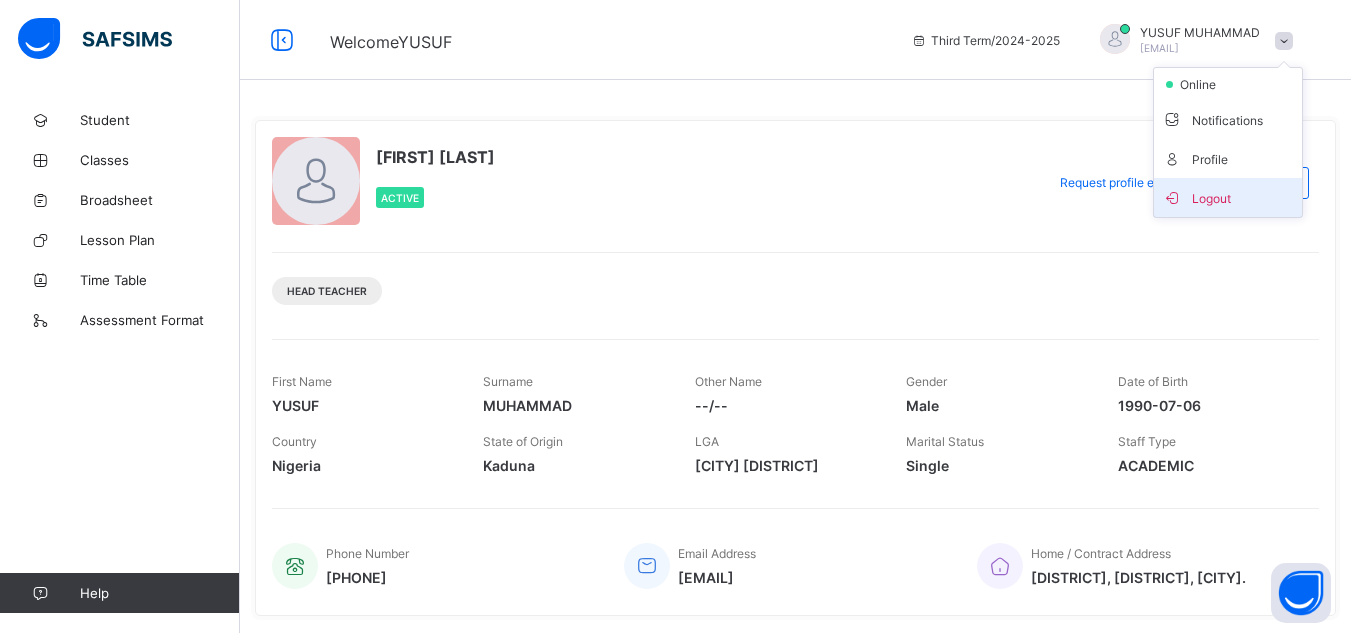 click on "Logout" at bounding box center (1228, 197) 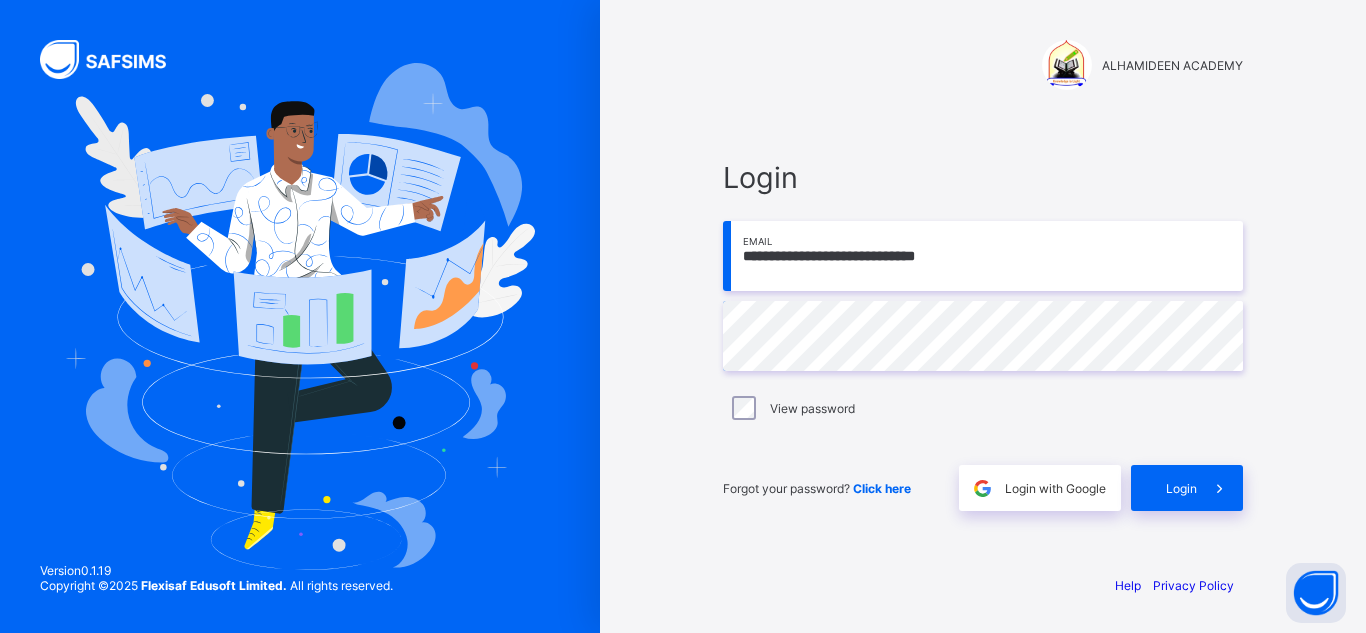 click on "**********" at bounding box center (983, 256) 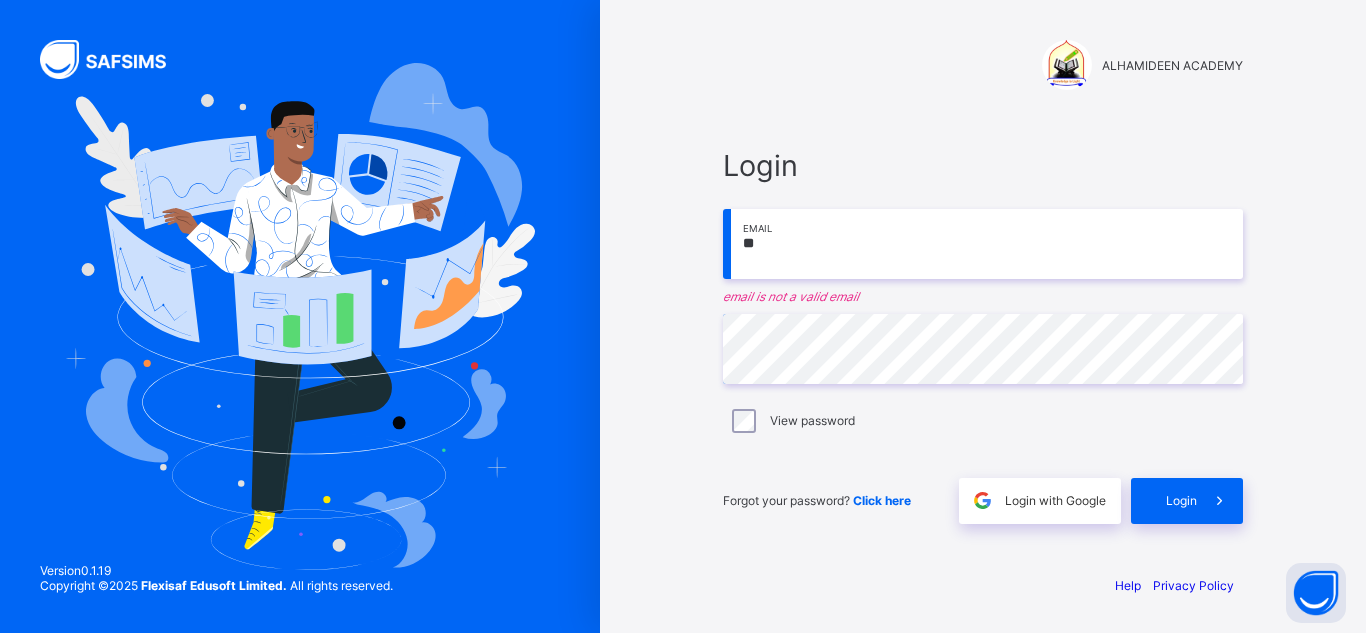 type on "*" 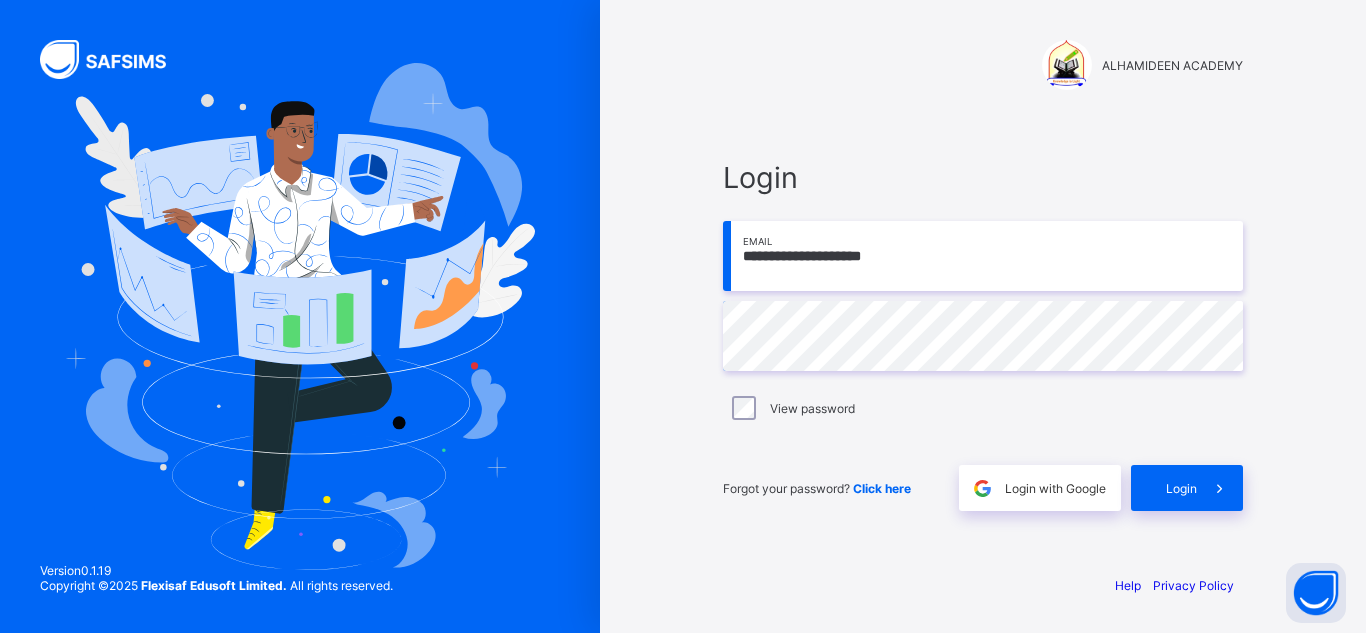type on "**********" 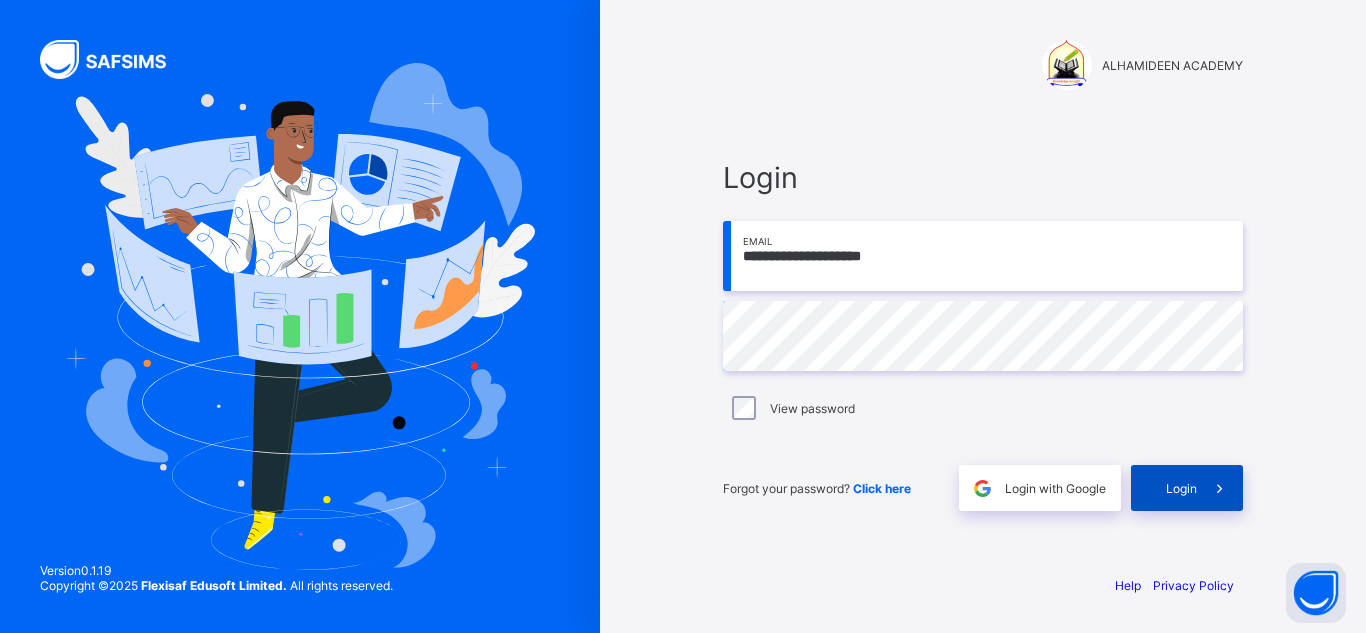 click on "Login" at bounding box center [1181, 488] 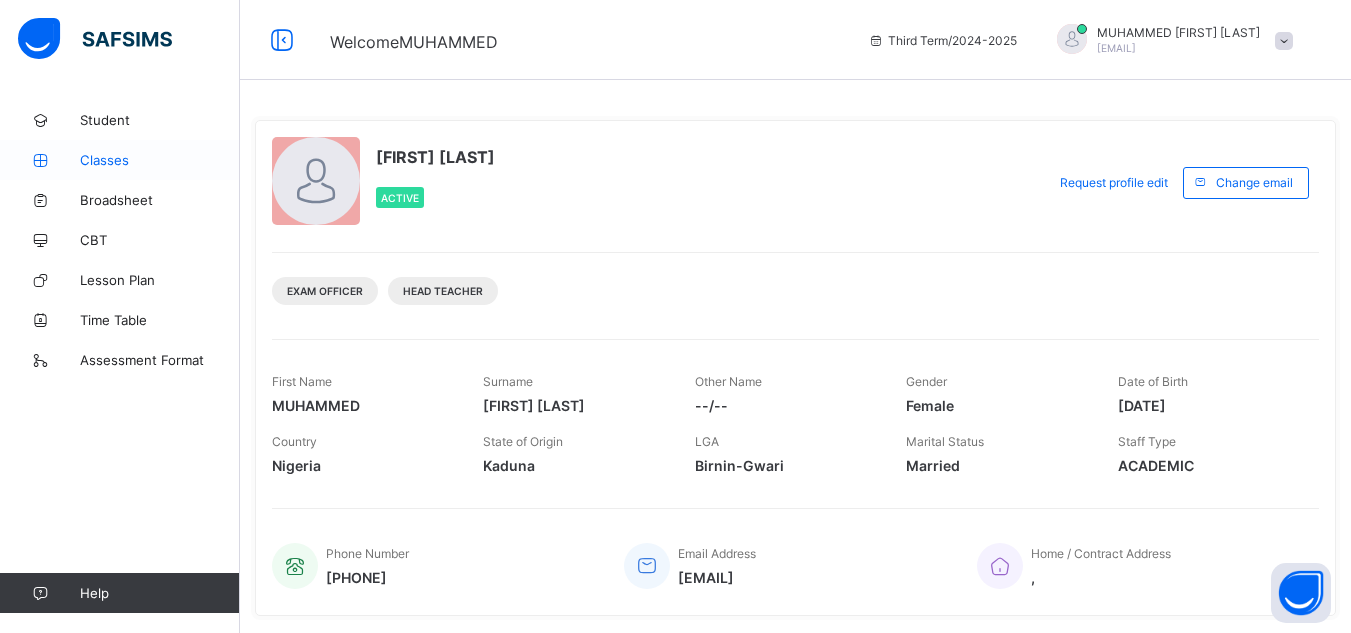 click on "Classes" at bounding box center (160, 160) 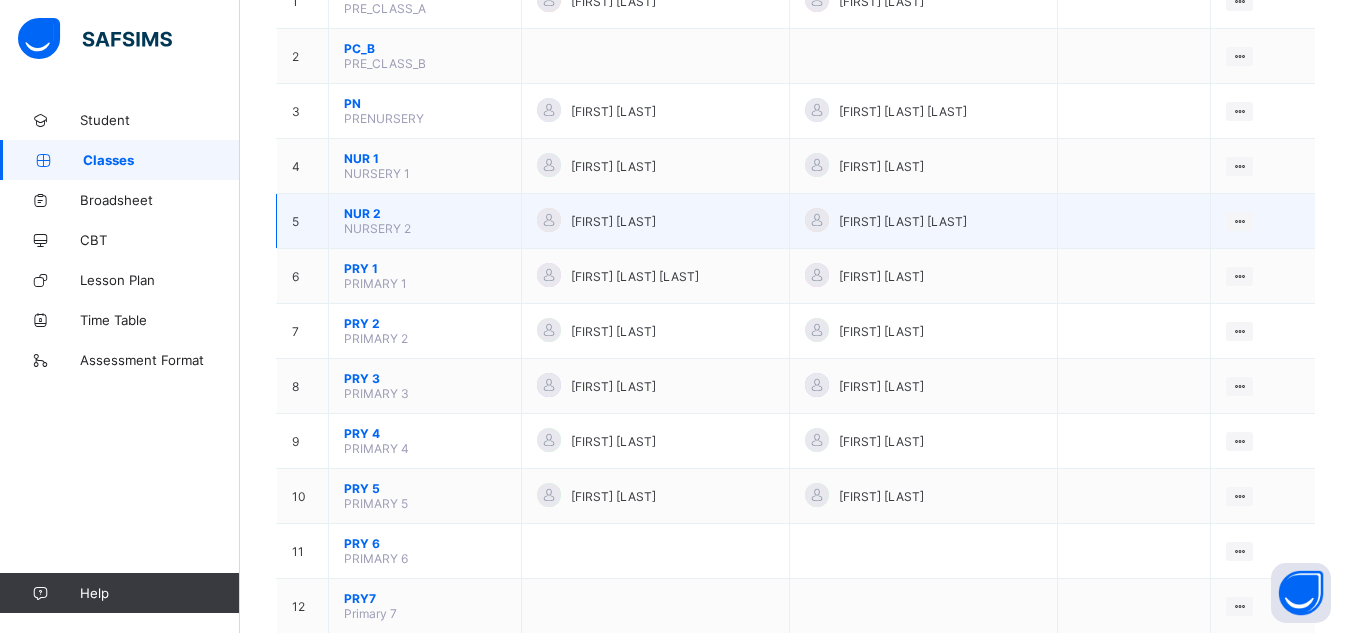 scroll, scrollTop: 300, scrollLeft: 0, axis: vertical 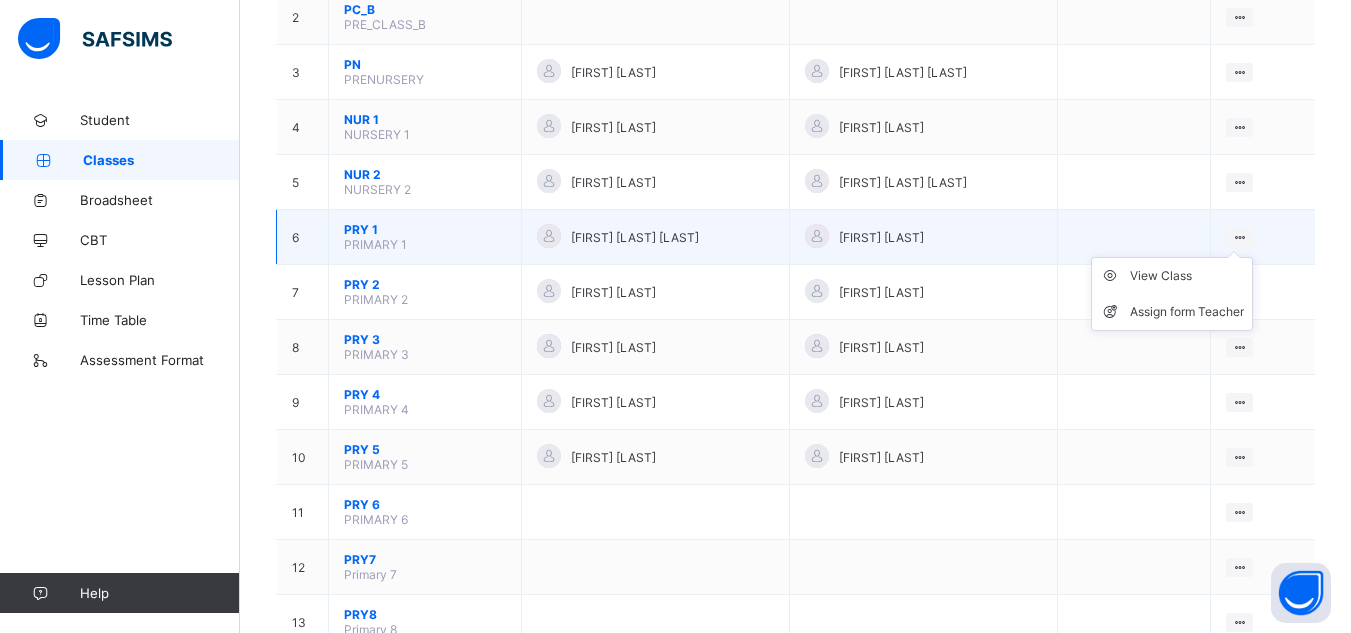 click at bounding box center (1239, 237) 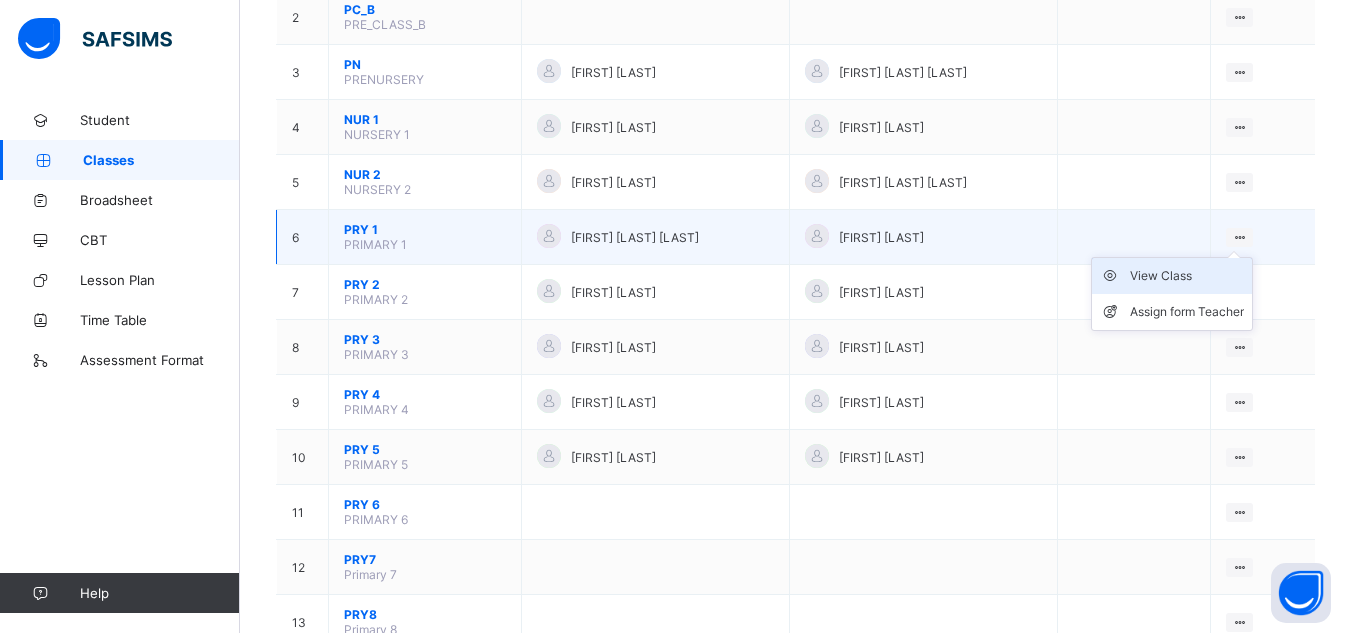 click on "View Class" at bounding box center [1187, 276] 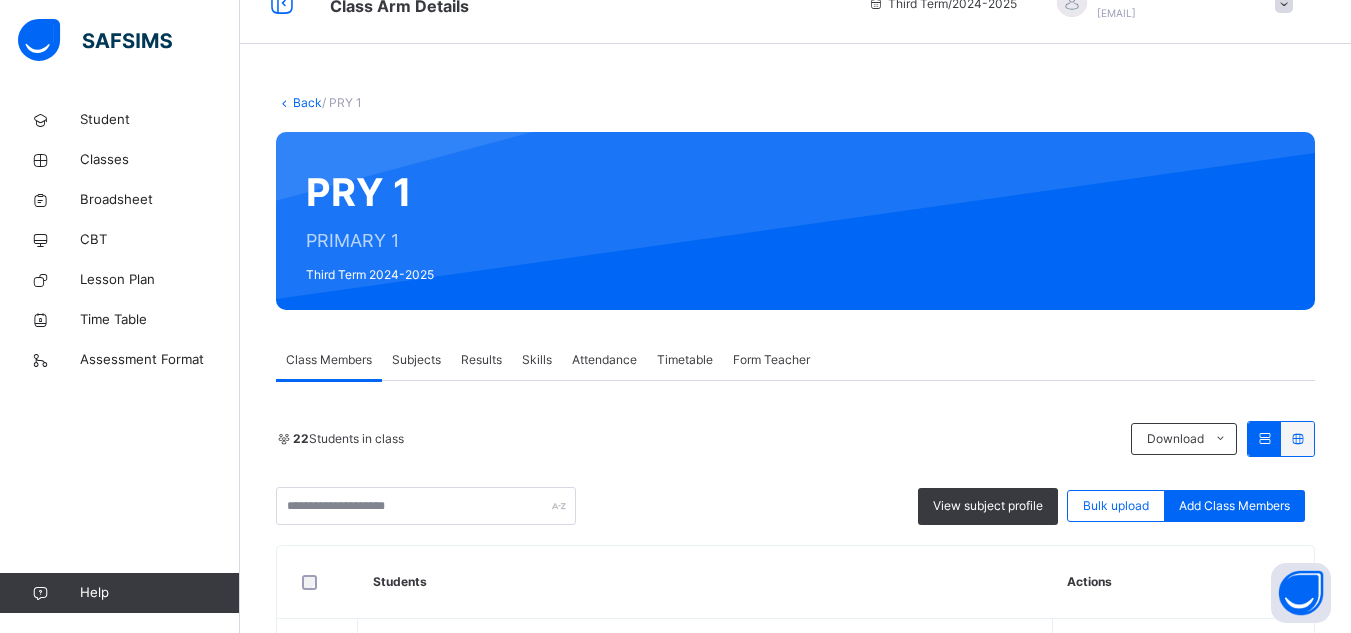 scroll, scrollTop: 0, scrollLeft: 0, axis: both 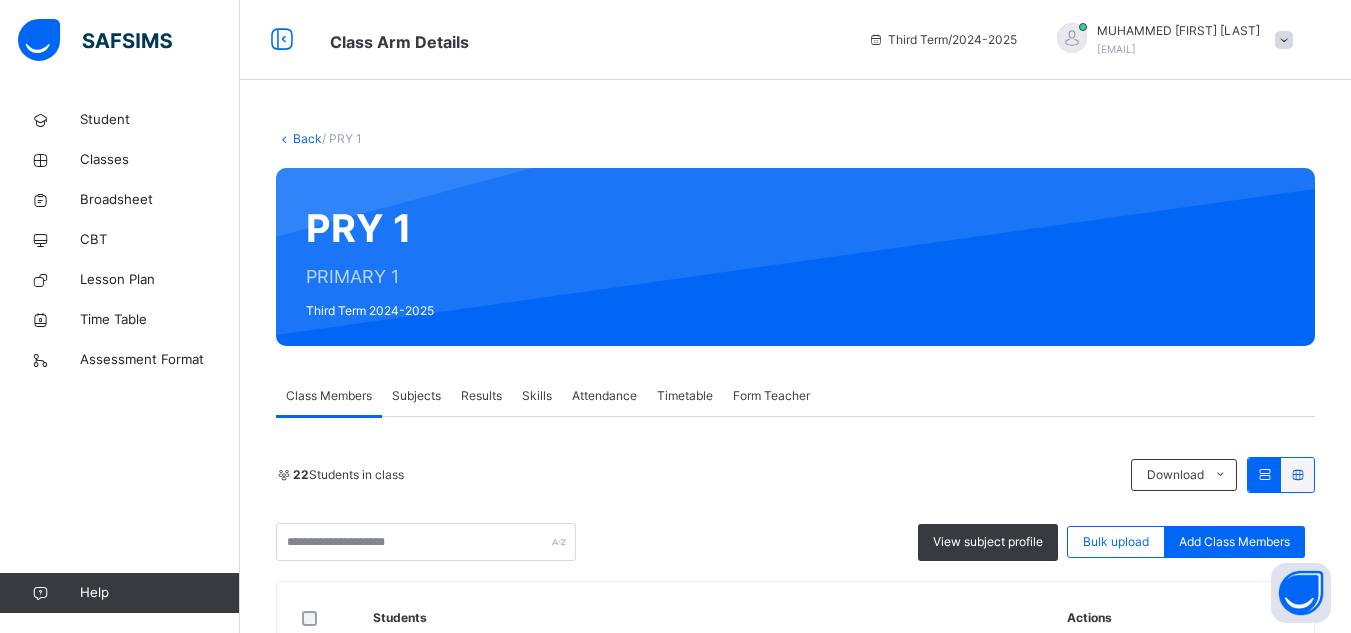 click on "Results" at bounding box center [481, 396] 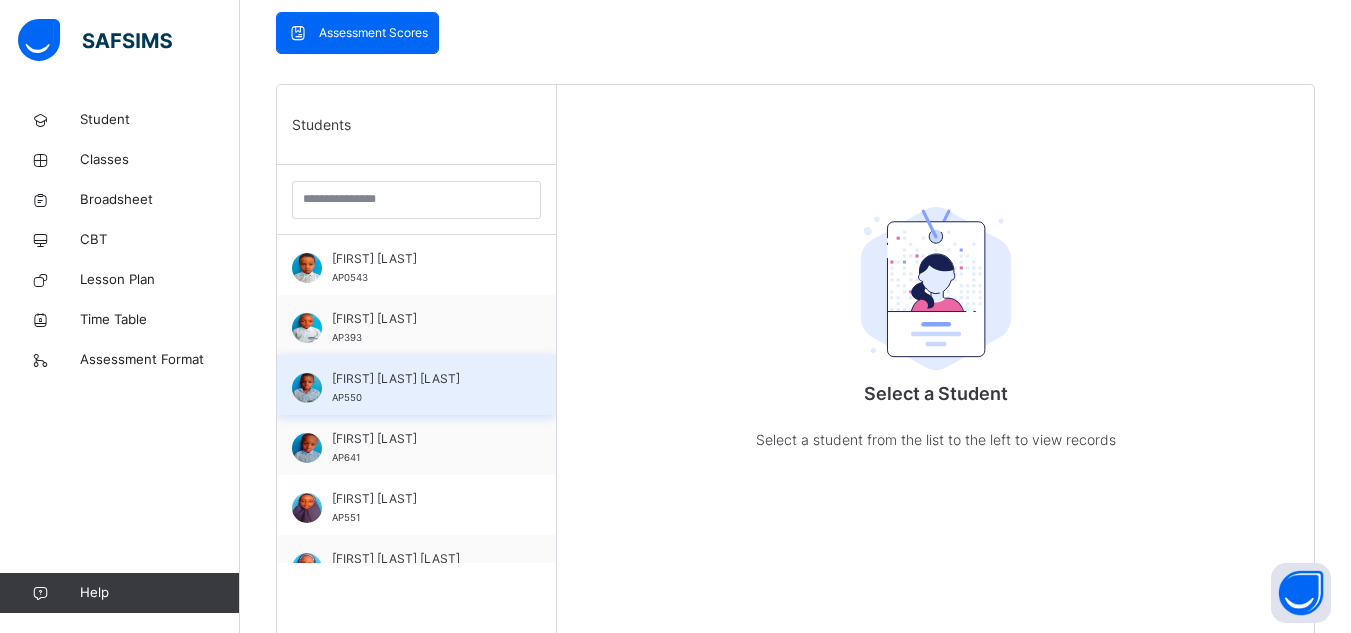 scroll, scrollTop: 400, scrollLeft: 0, axis: vertical 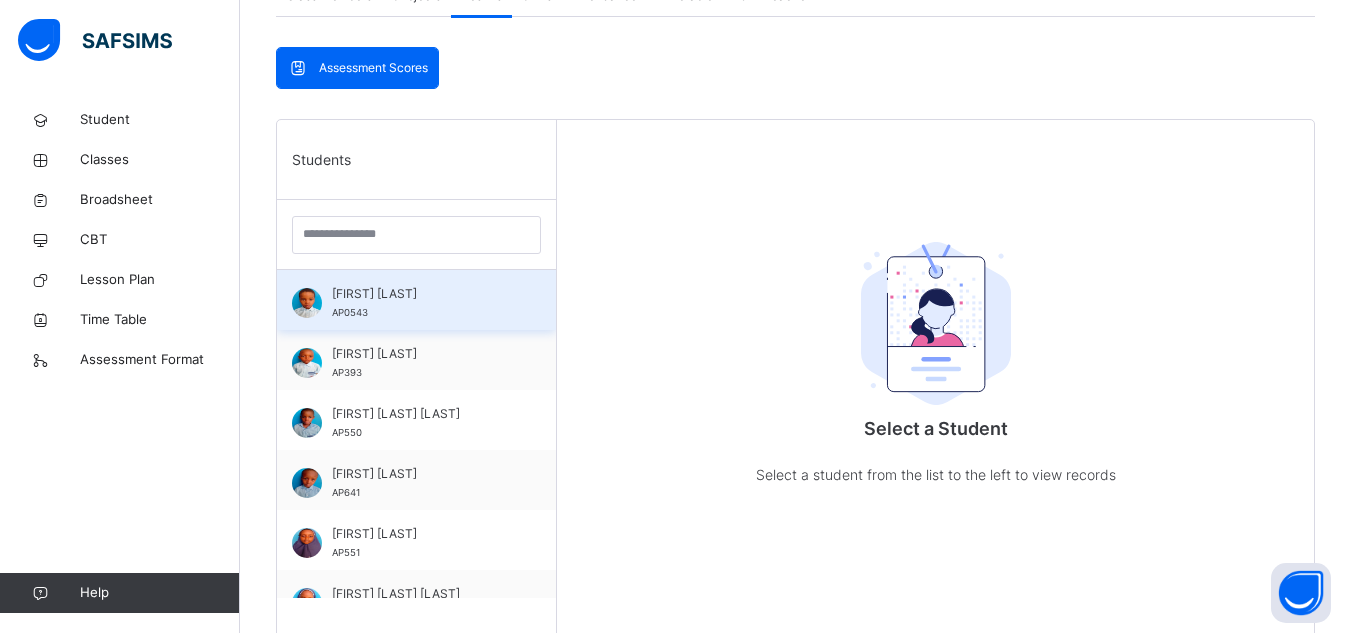 click on "[FIRST] [LAST] [LAST] [ID]" at bounding box center [421, 303] 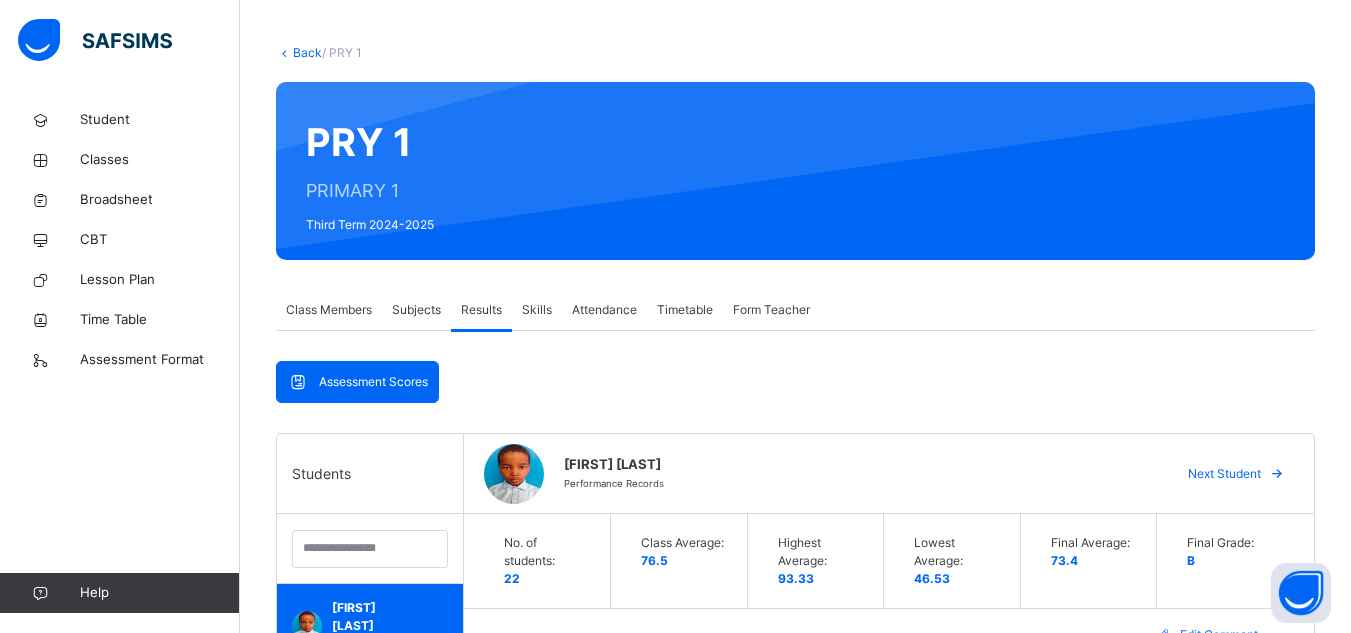 scroll, scrollTop: 0, scrollLeft: 0, axis: both 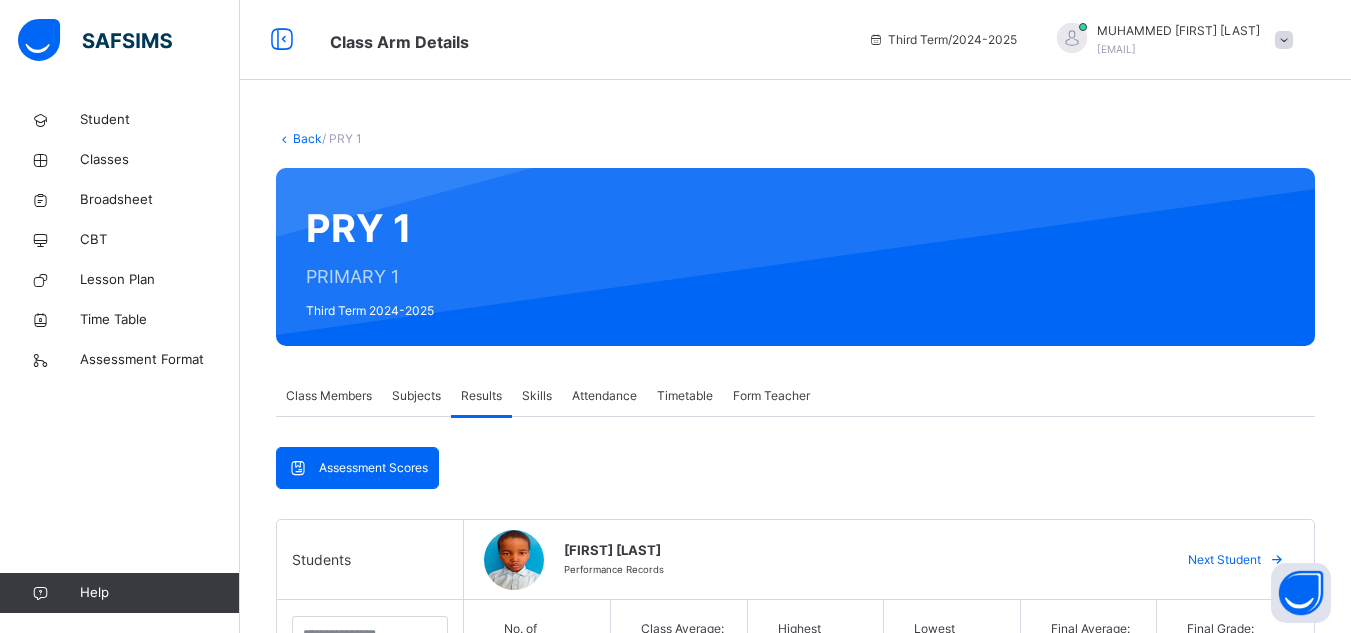 click on "Back" at bounding box center [307, 138] 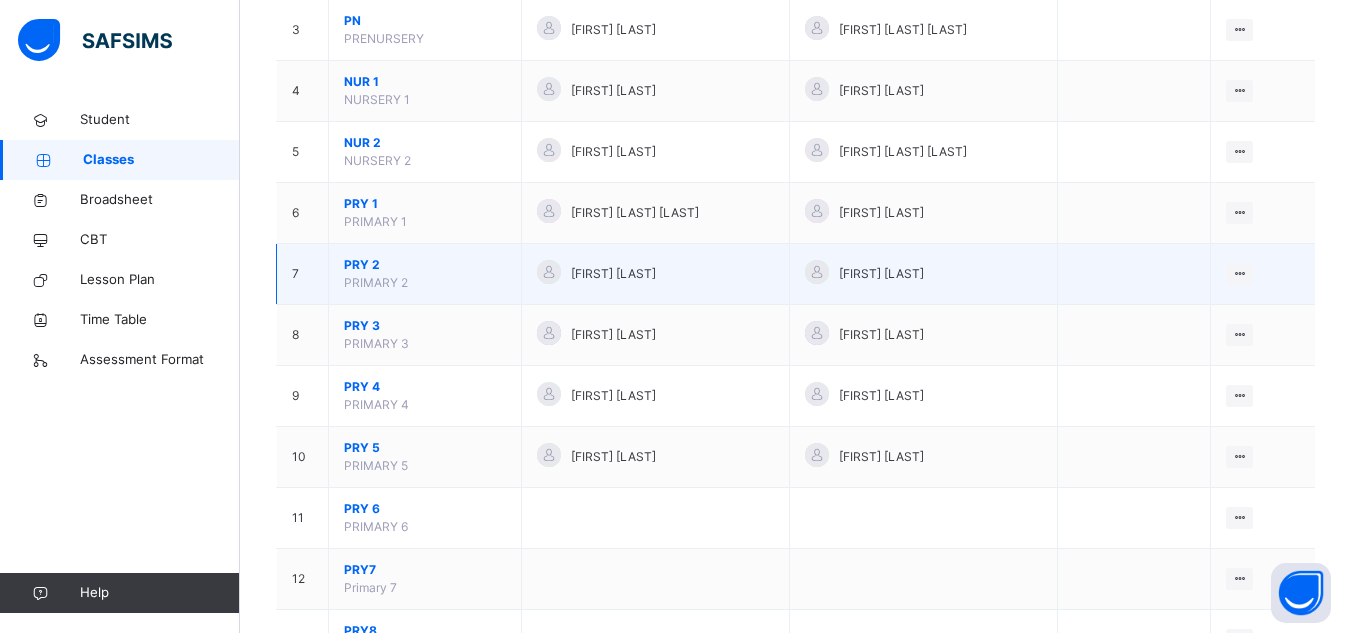 scroll, scrollTop: 200, scrollLeft: 0, axis: vertical 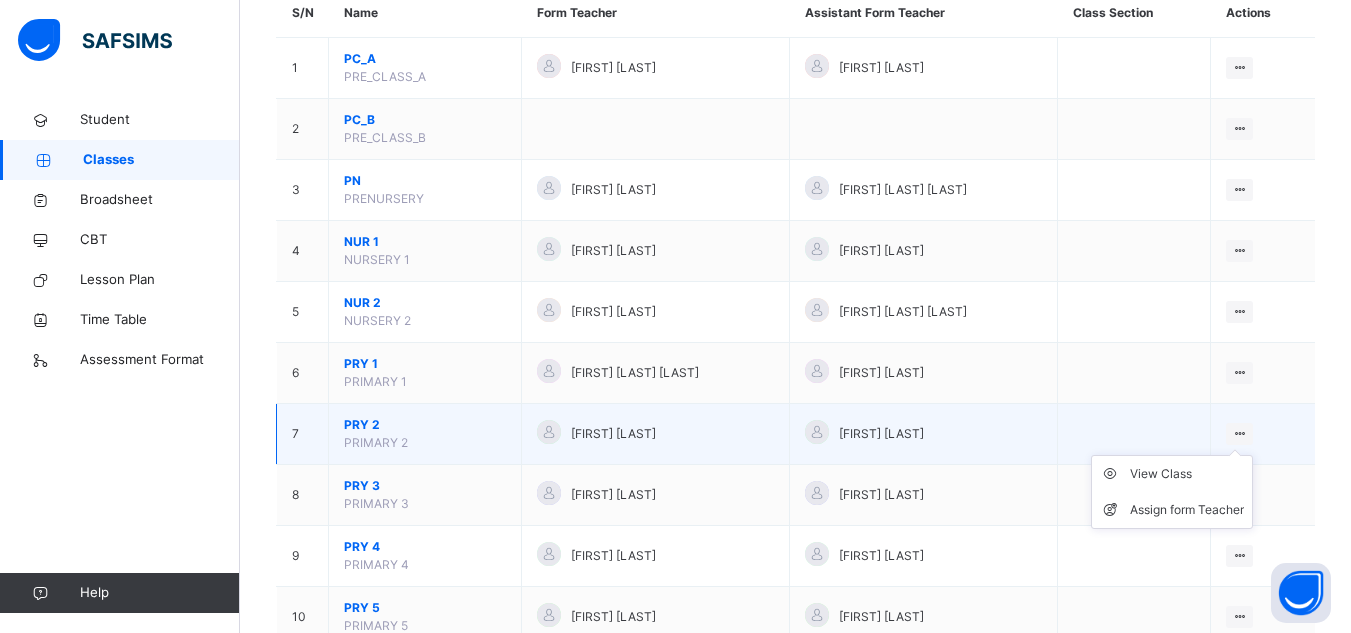 click on "View Class Assign form Teacher" at bounding box center [1172, 492] 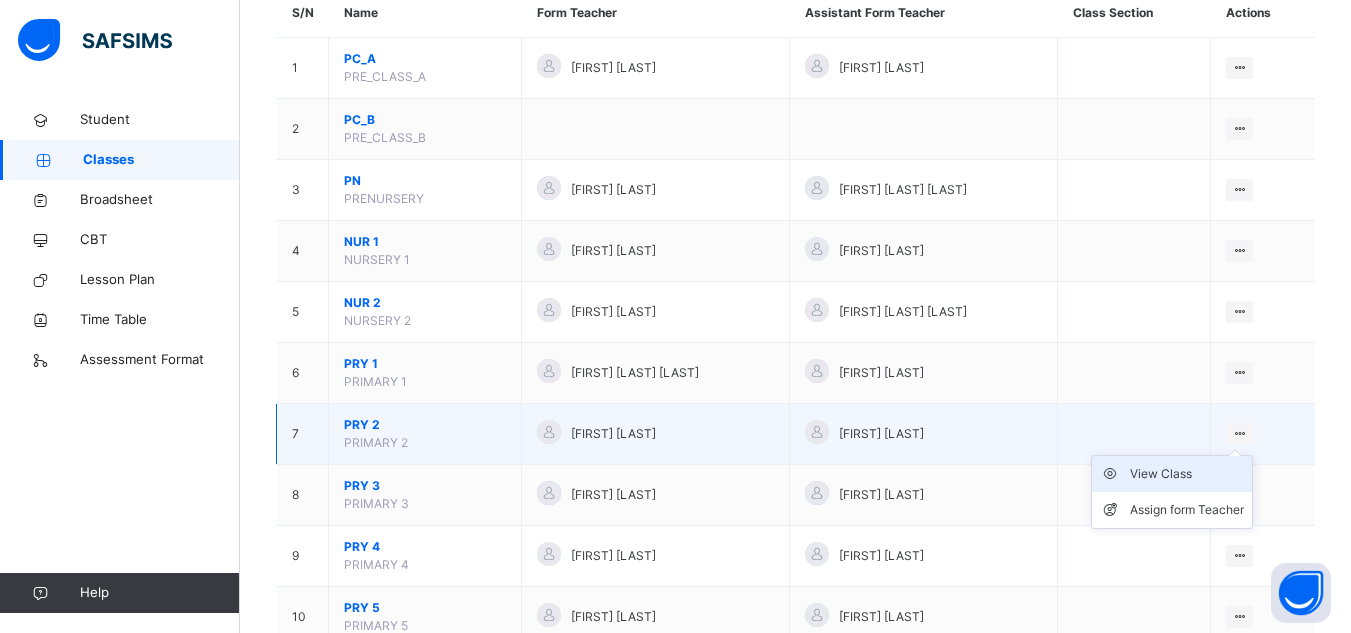 click on "View Class" at bounding box center (1187, 474) 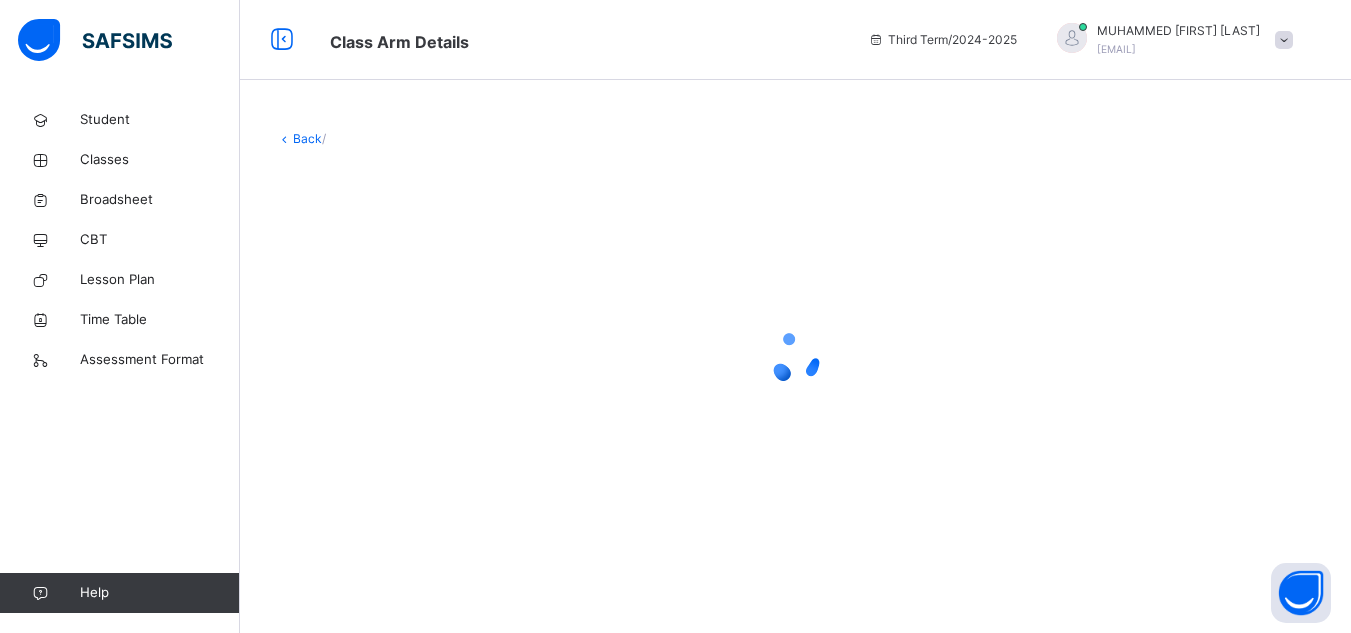 scroll, scrollTop: 0, scrollLeft: 0, axis: both 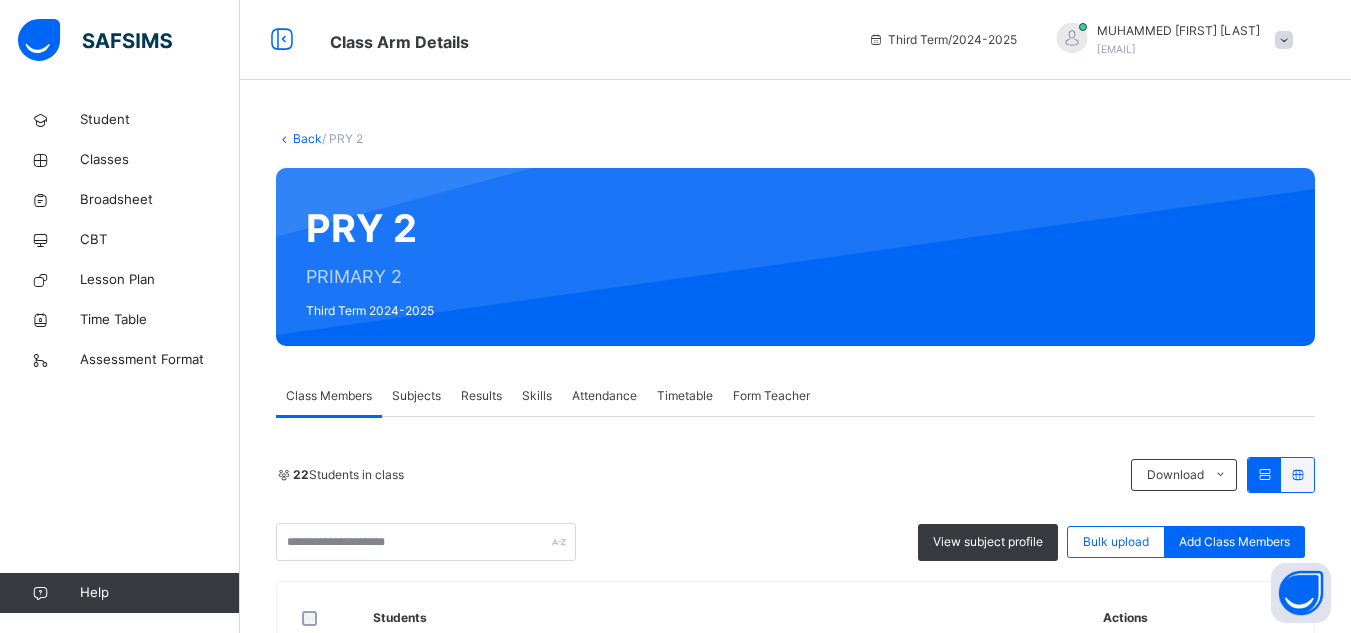 click on "Results" at bounding box center (481, 396) 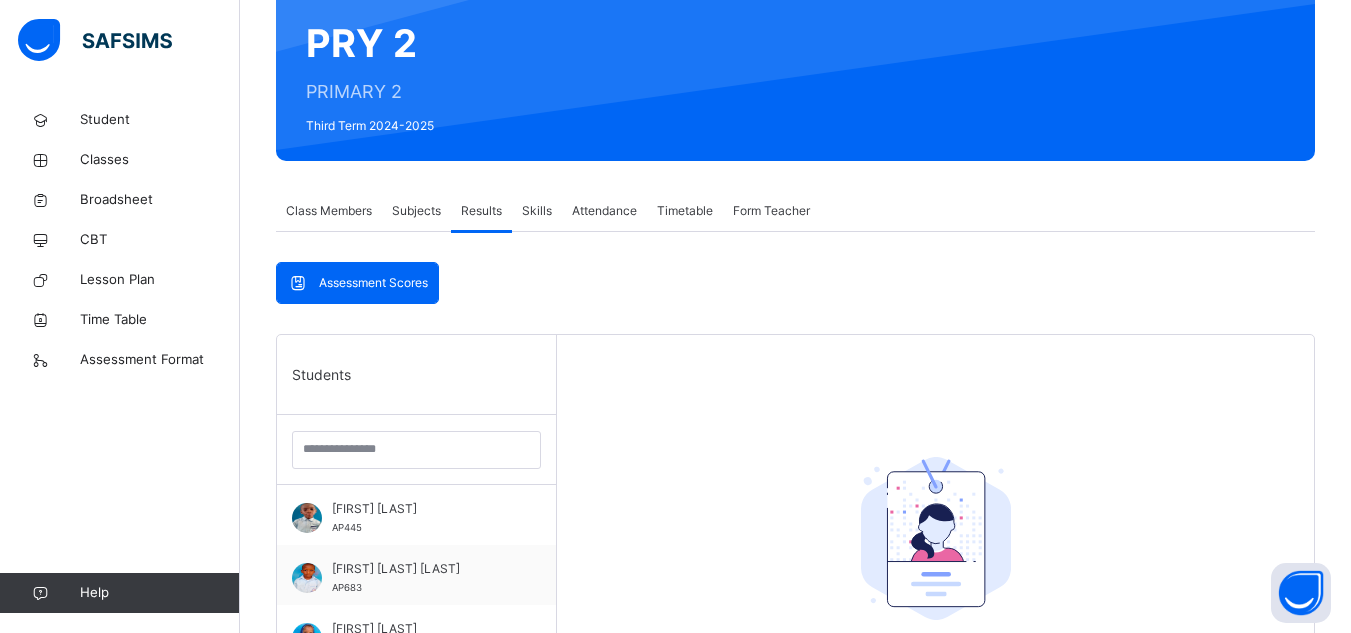 scroll, scrollTop: 400, scrollLeft: 0, axis: vertical 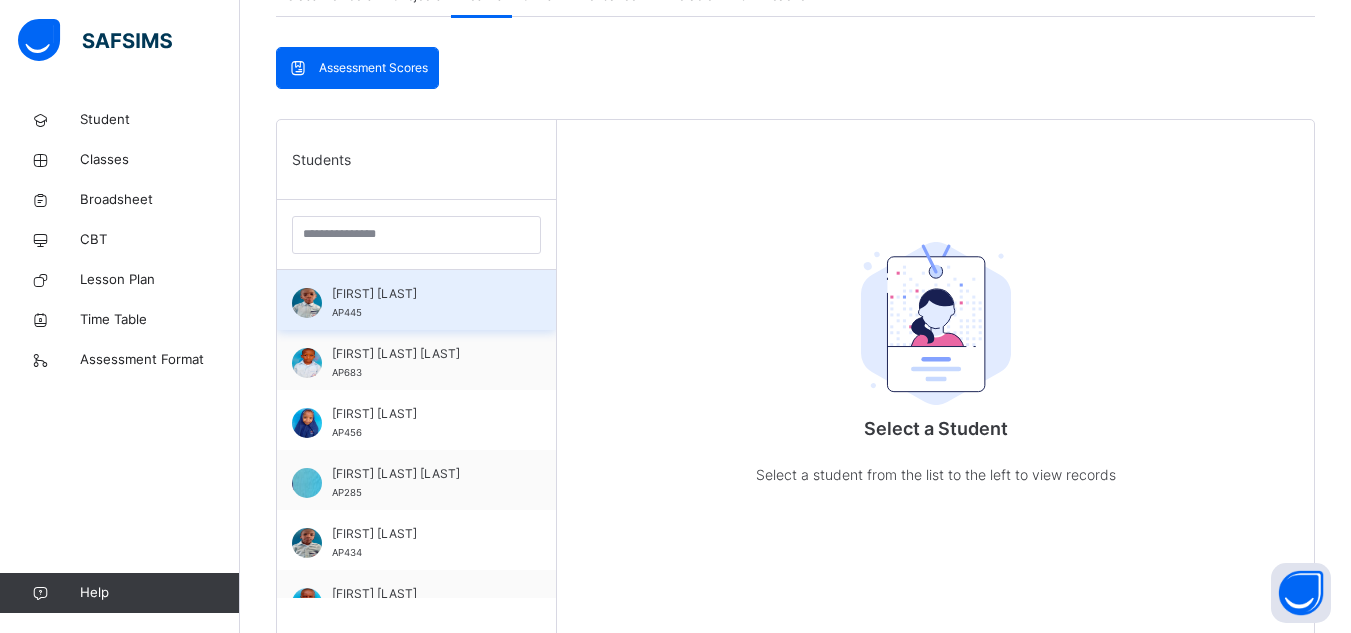click on "[FIRST] [LAST] [LAST] [ID]" at bounding box center (421, 303) 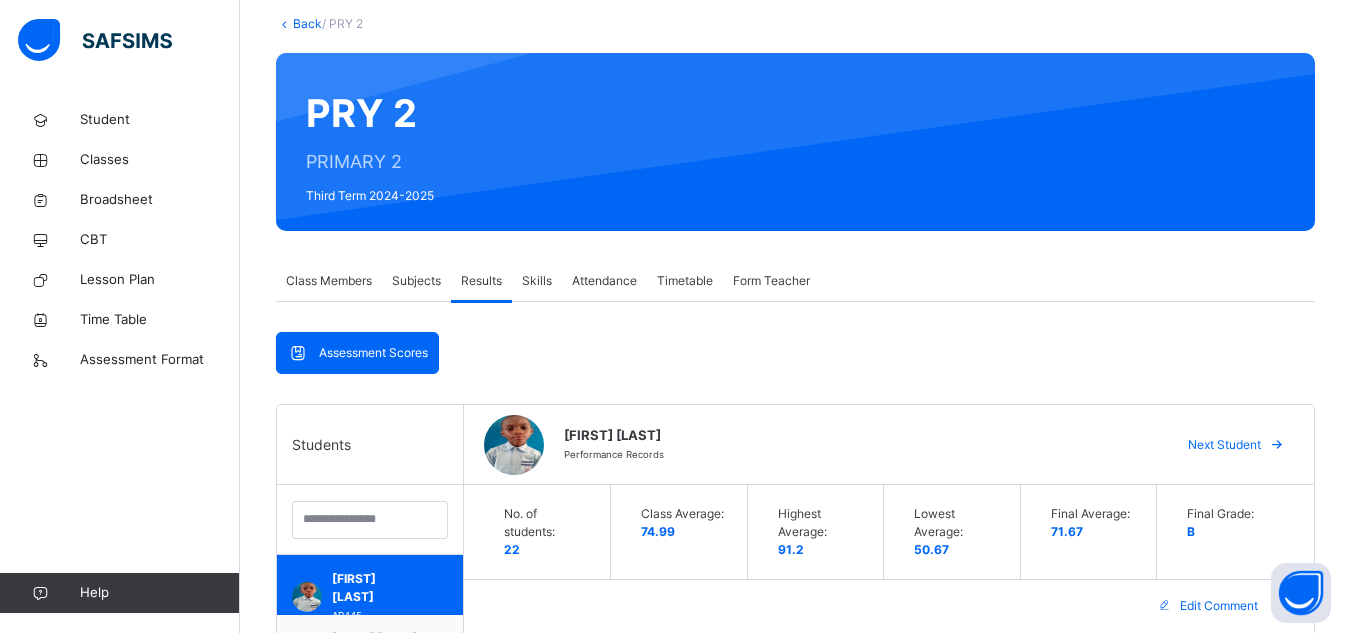 scroll, scrollTop: 0, scrollLeft: 0, axis: both 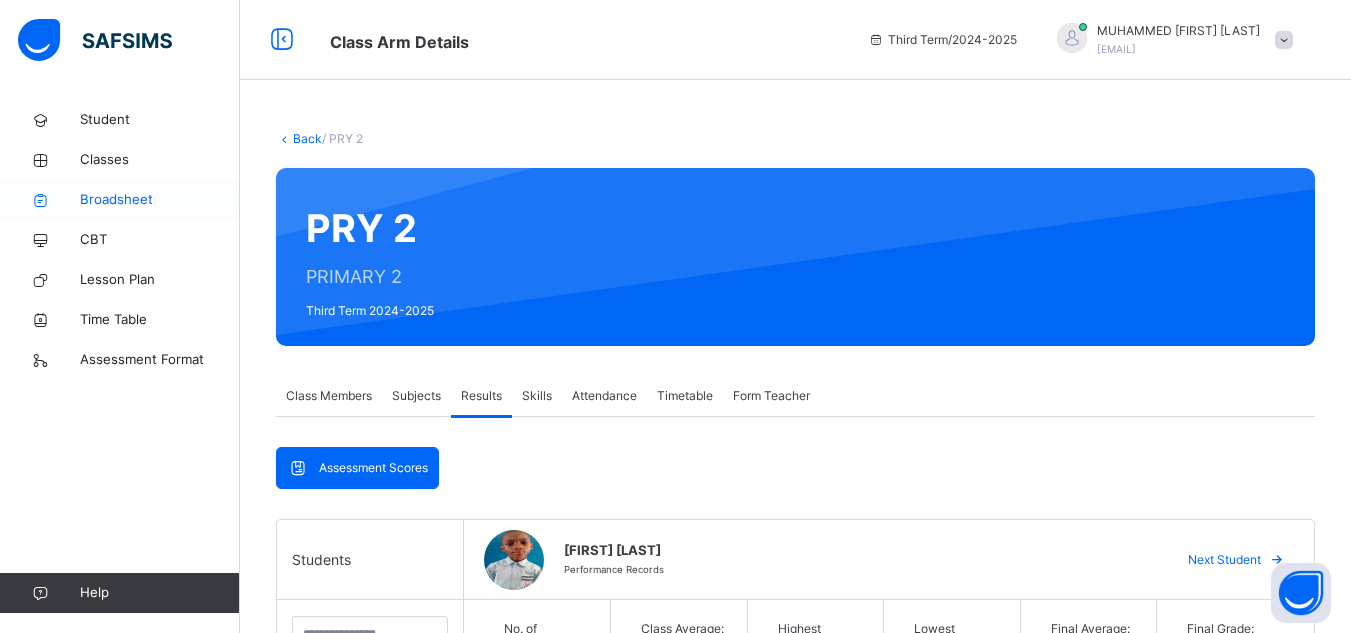 click on "Broadsheet" at bounding box center [160, 200] 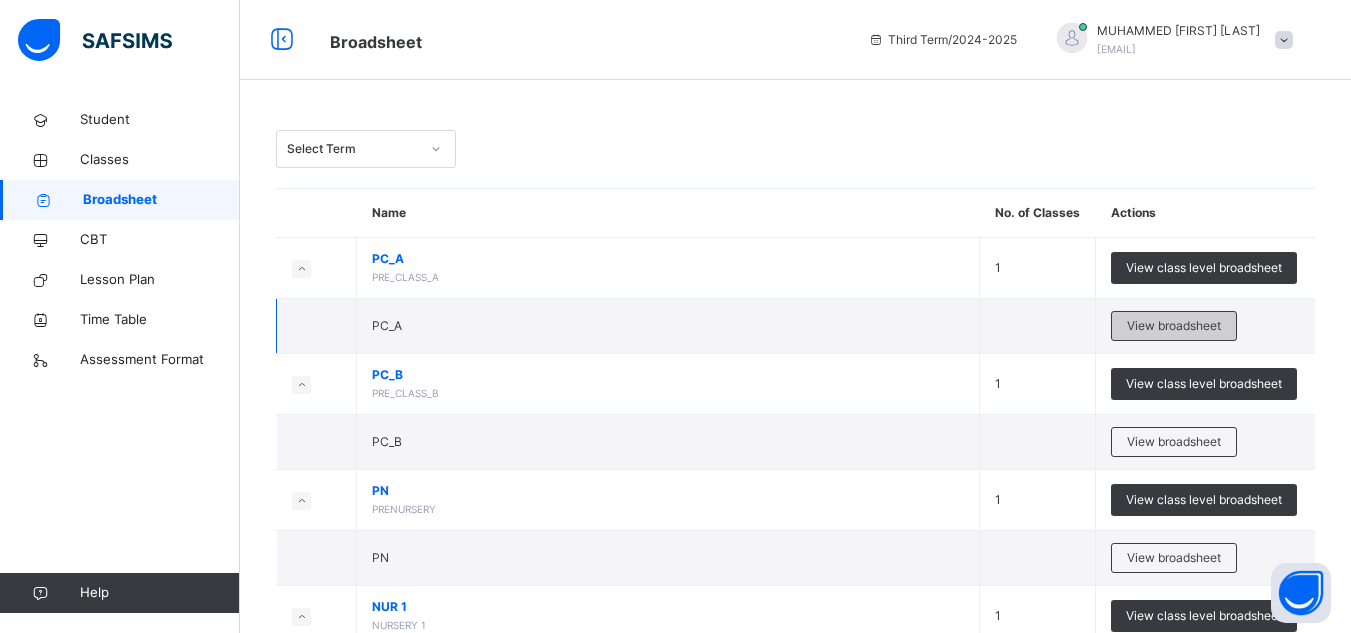click on "View broadsheet" at bounding box center (1174, 326) 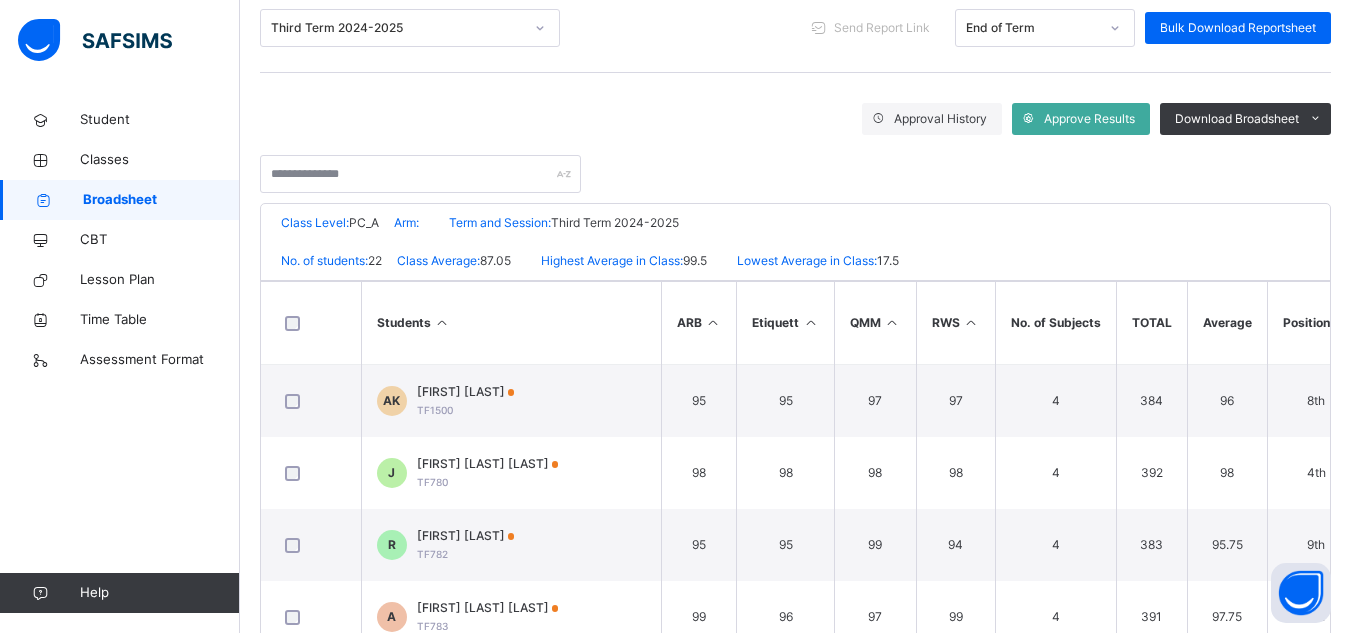scroll, scrollTop: 300, scrollLeft: 0, axis: vertical 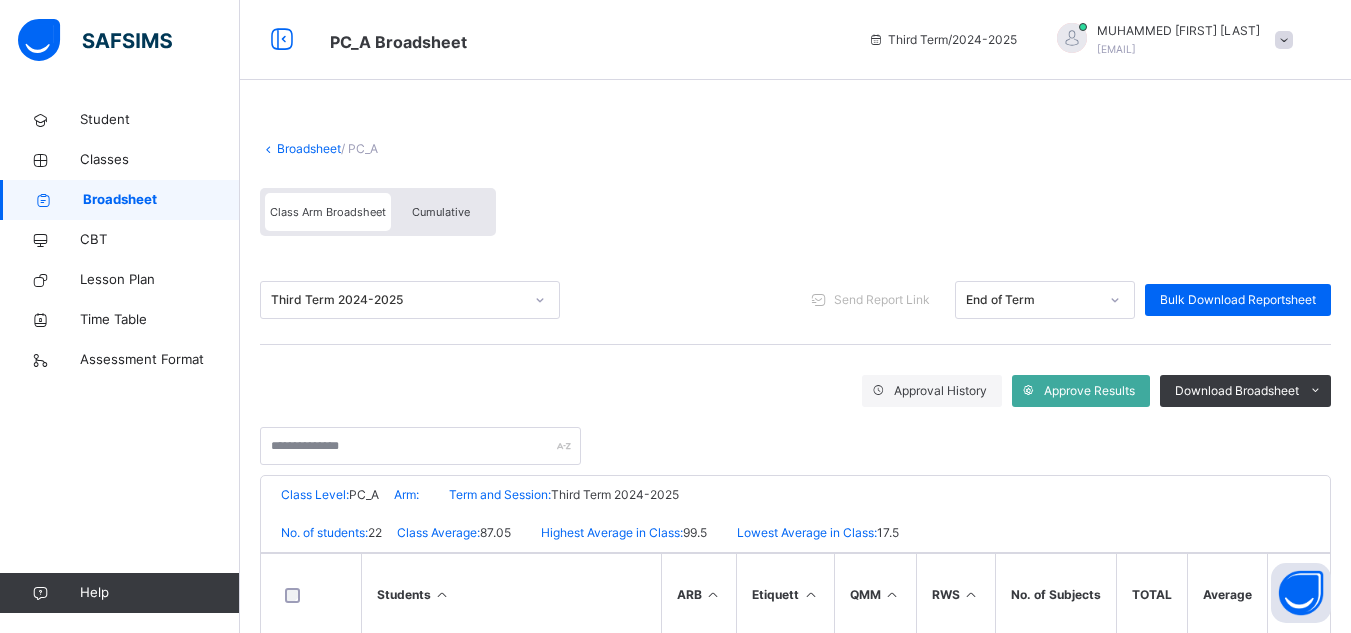 click on "Broadsheet" at bounding box center (309, 148) 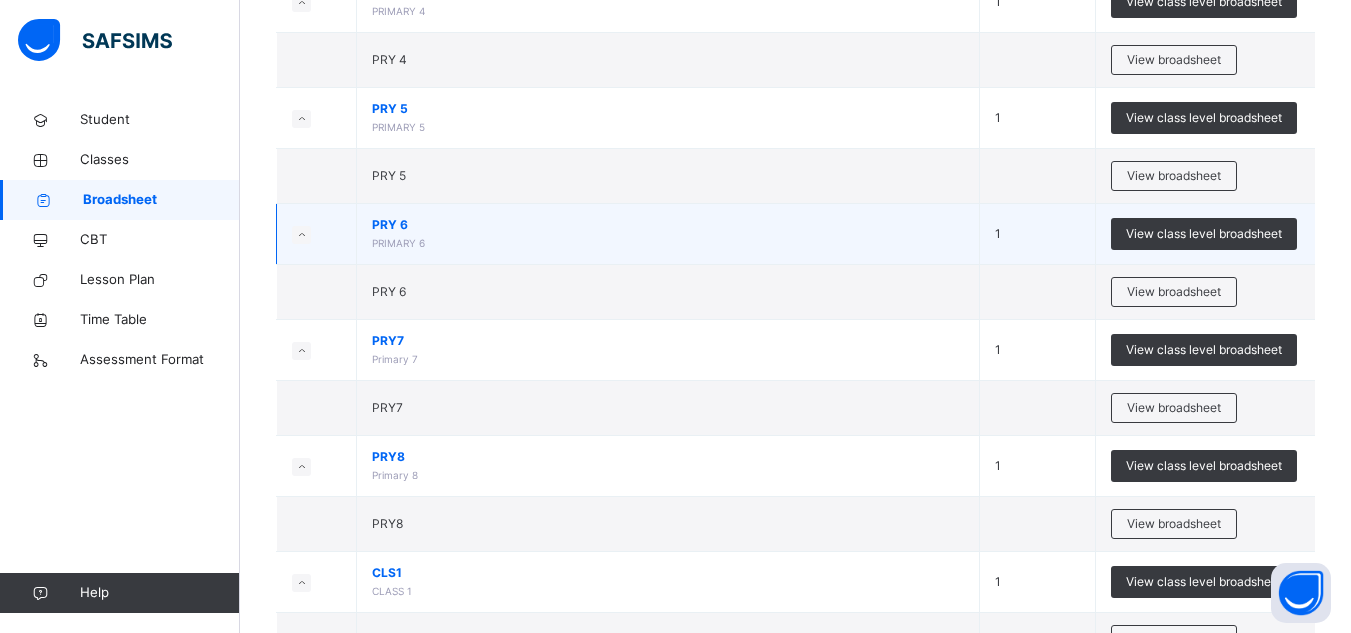 scroll, scrollTop: 1200, scrollLeft: 0, axis: vertical 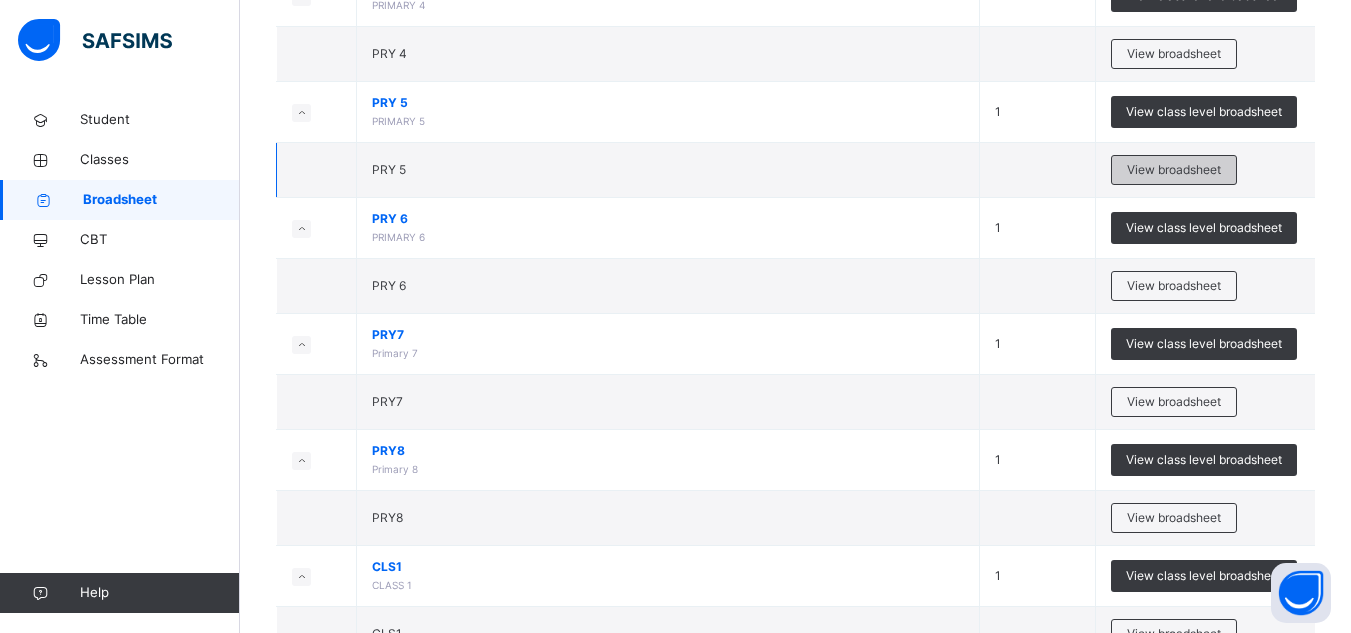 click on "View broadsheet" at bounding box center (1174, 170) 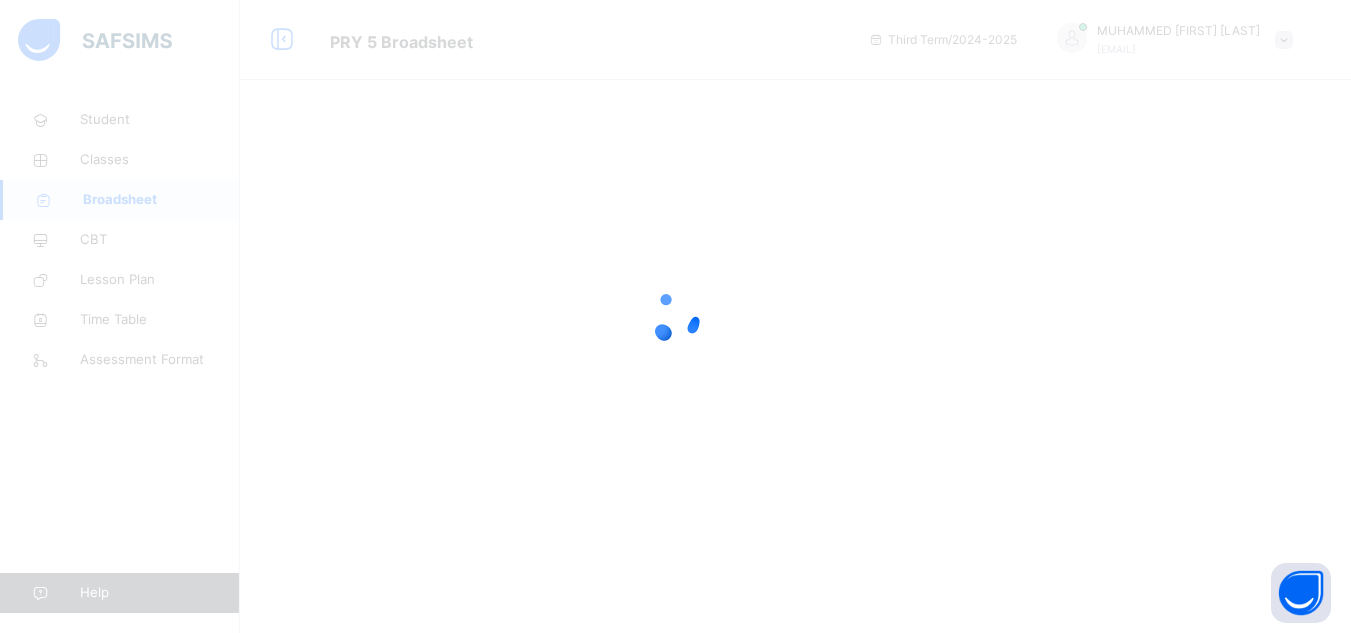 scroll, scrollTop: 0, scrollLeft: 0, axis: both 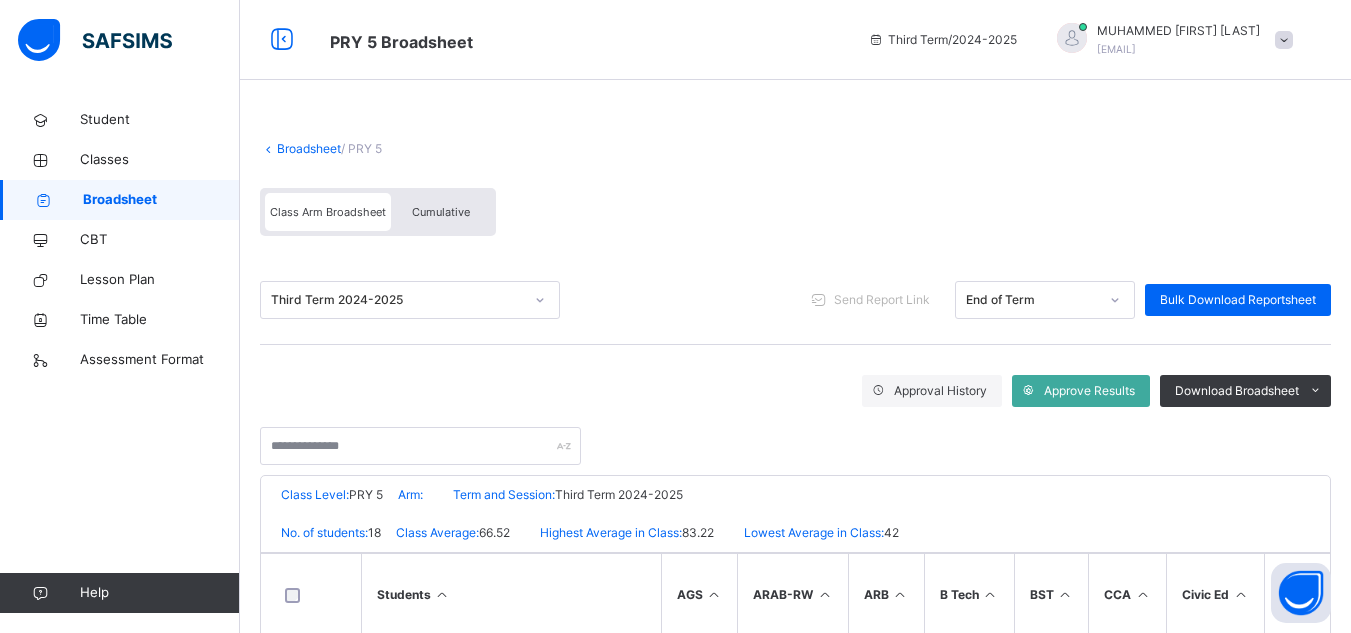 click 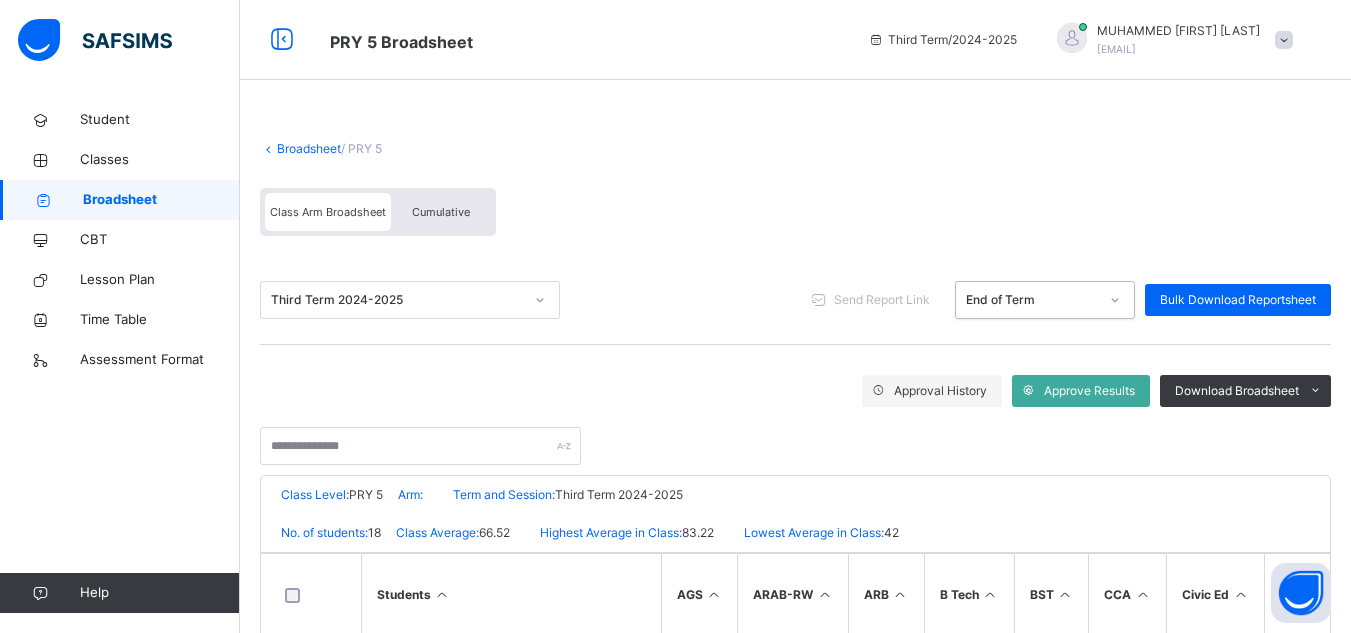 click 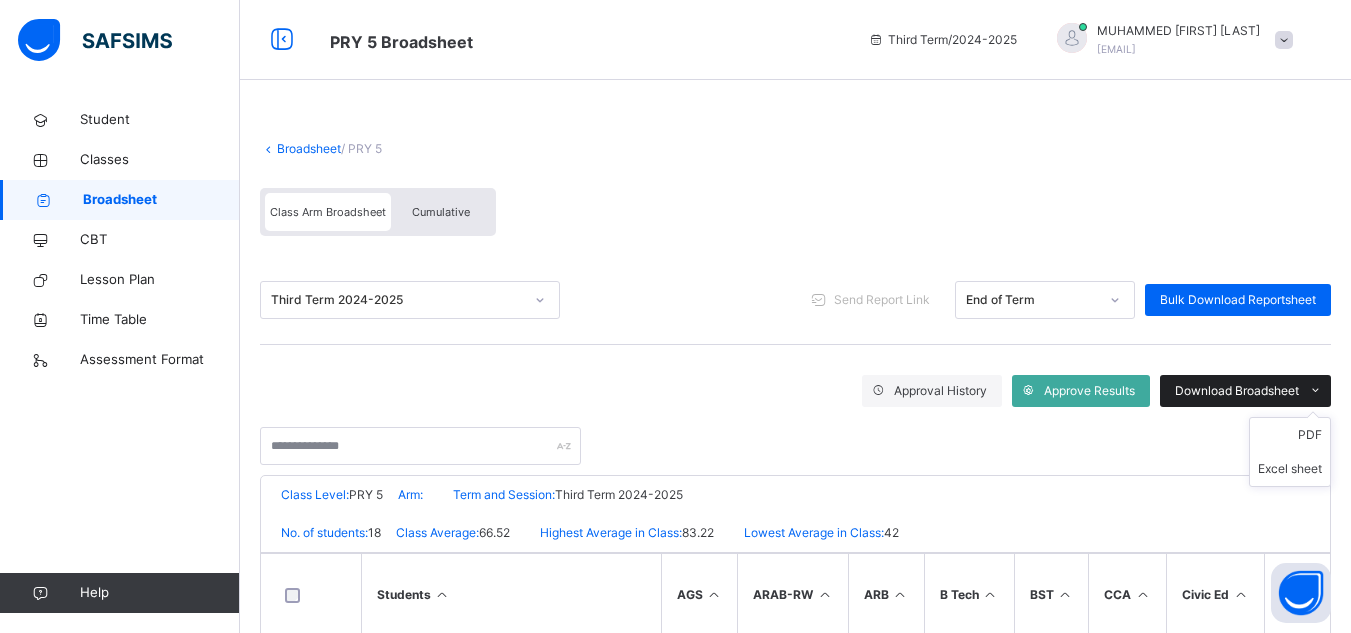 click at bounding box center (1315, 391) 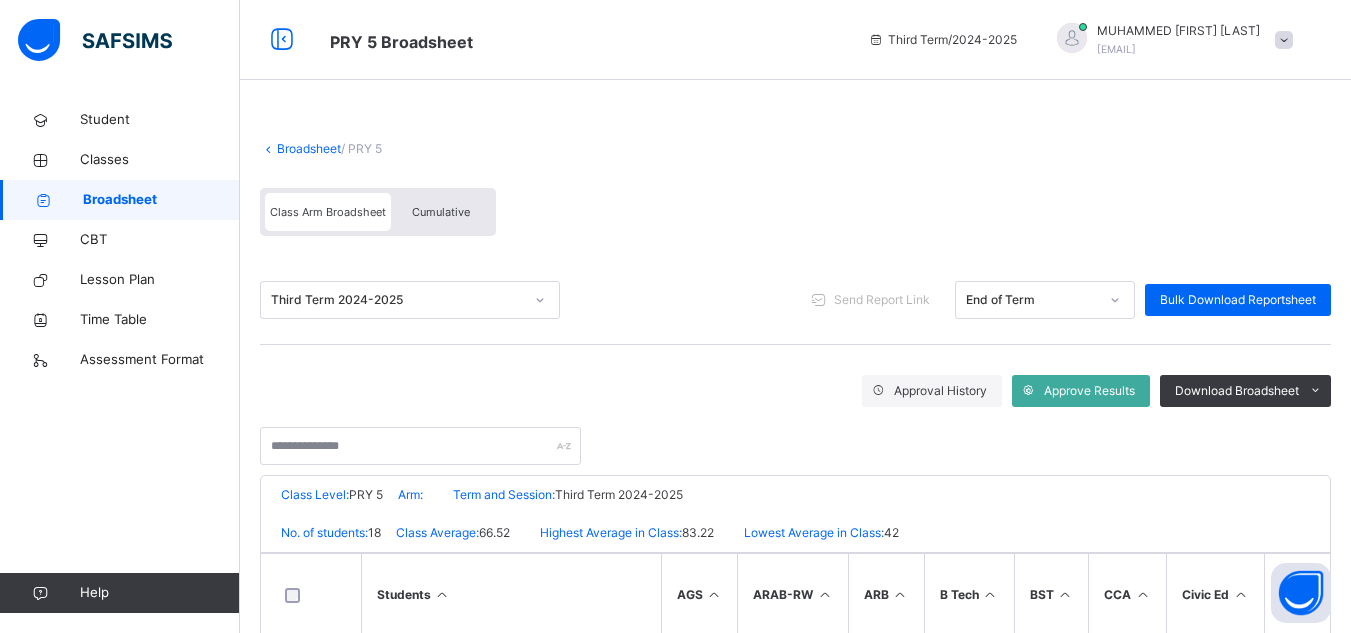 click 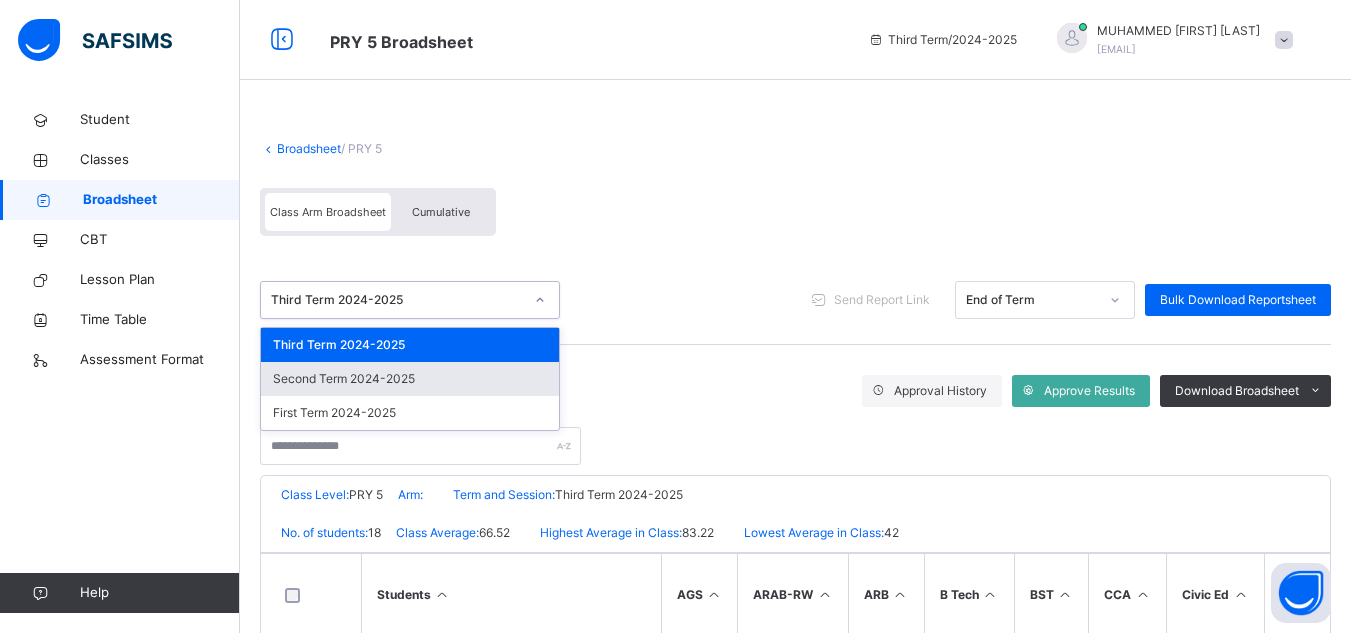 click on "Second Term 2024-2025" at bounding box center [410, 379] 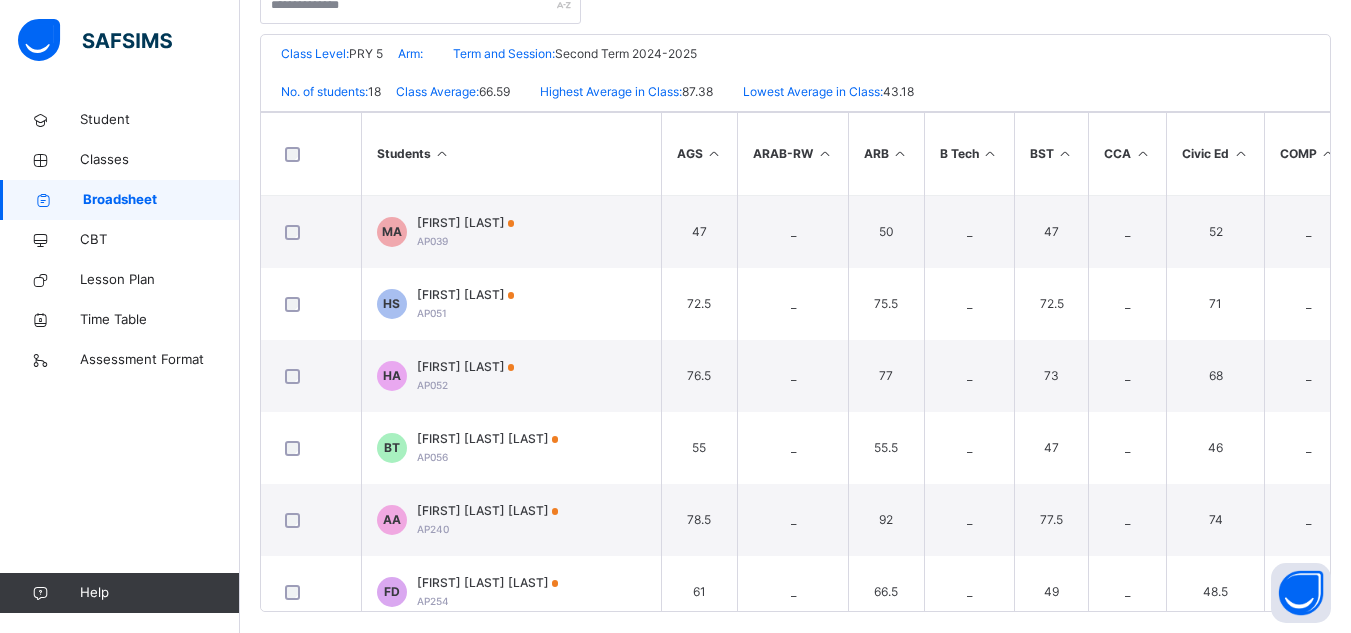 scroll, scrollTop: 460, scrollLeft: 0, axis: vertical 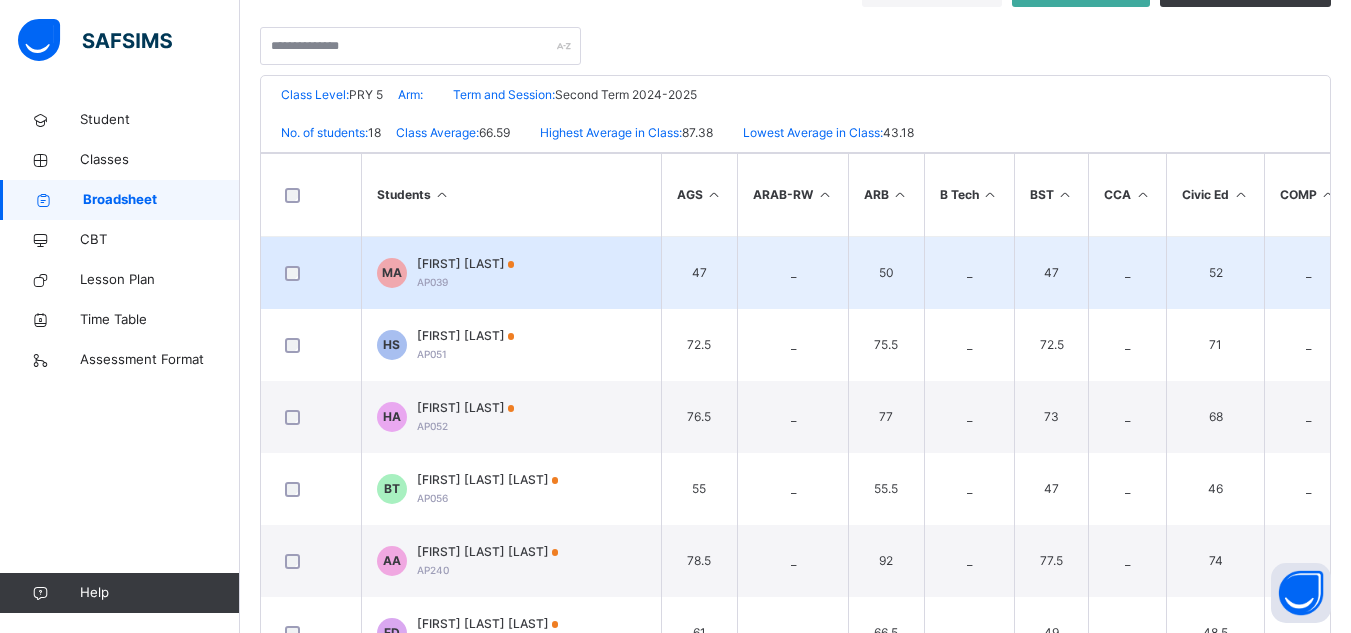 click on "[FIRST] [LAST]" at bounding box center (466, 264) 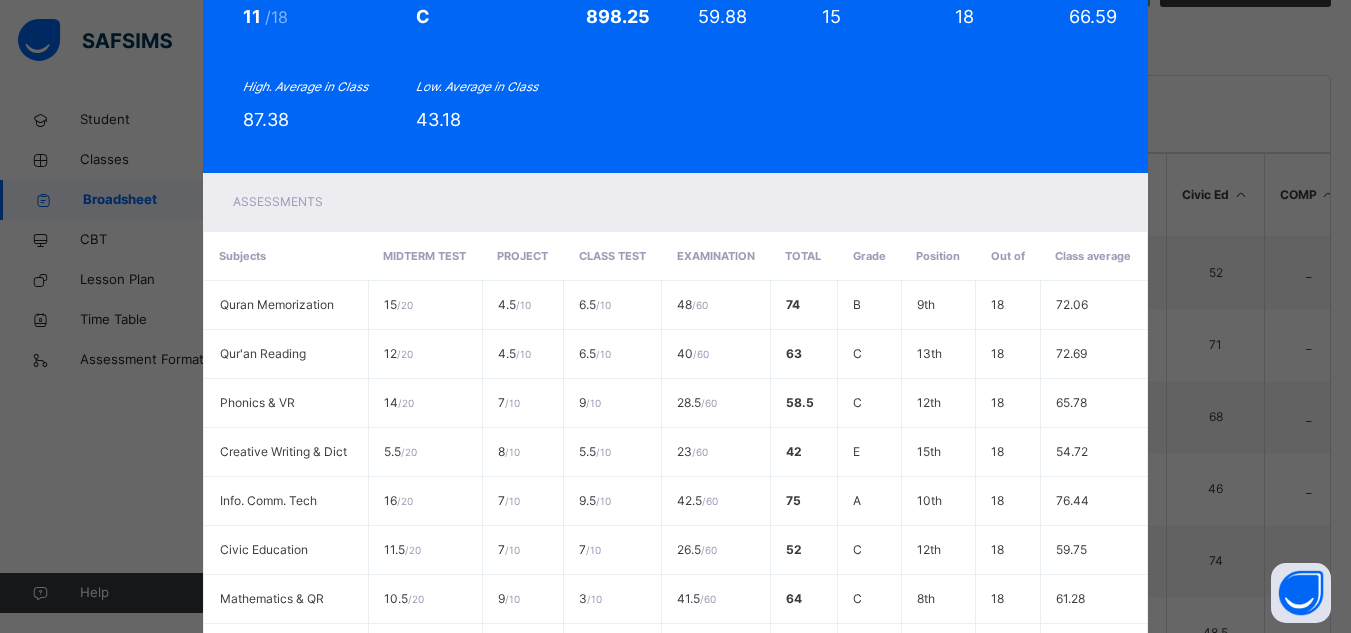 scroll, scrollTop: 0, scrollLeft: 0, axis: both 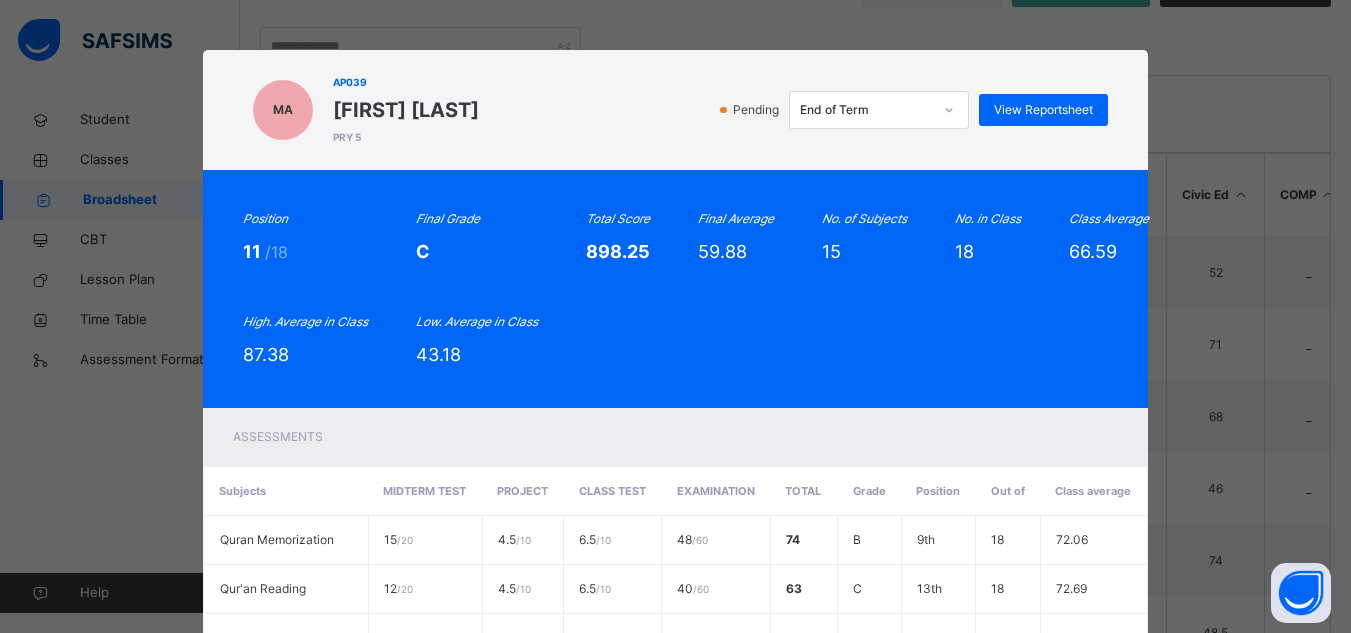 click on "MA AP039 [FIRST] [LAST] PRY 5 Pending End of Term View Reportsheet Position 11 /18 Final Grade C Total Score 898.25 Final Average 59.88 No. of Subjects 15 No. in Class 18 Class Average 66.59 High. Average in Class 87.38 Low. Average in Class 43.18 Assessments Subjects MIDTERM TEST PROJECT CLASS TEST EXAMINATION Total Grade Position Out of Class average Quran Memorization 15 / 20 4.5 / 10 6.5 / 10 48 / 60 74 B 9th 18 72.06 Qur'an Reading 12 / 20 4.5 / 10 6.5 / 10 40 / 60 63 C 13th 18 72.69 Phonics VR 14 / 20 7 / 10 9 / 10 28.5 / 60 58.5 C 12th 18 65.78 Creative Writing Dict 5.5 / 20 8 / 10 5.5 / 10 23 / 60 42 E 15th" at bounding box center (675, 316) 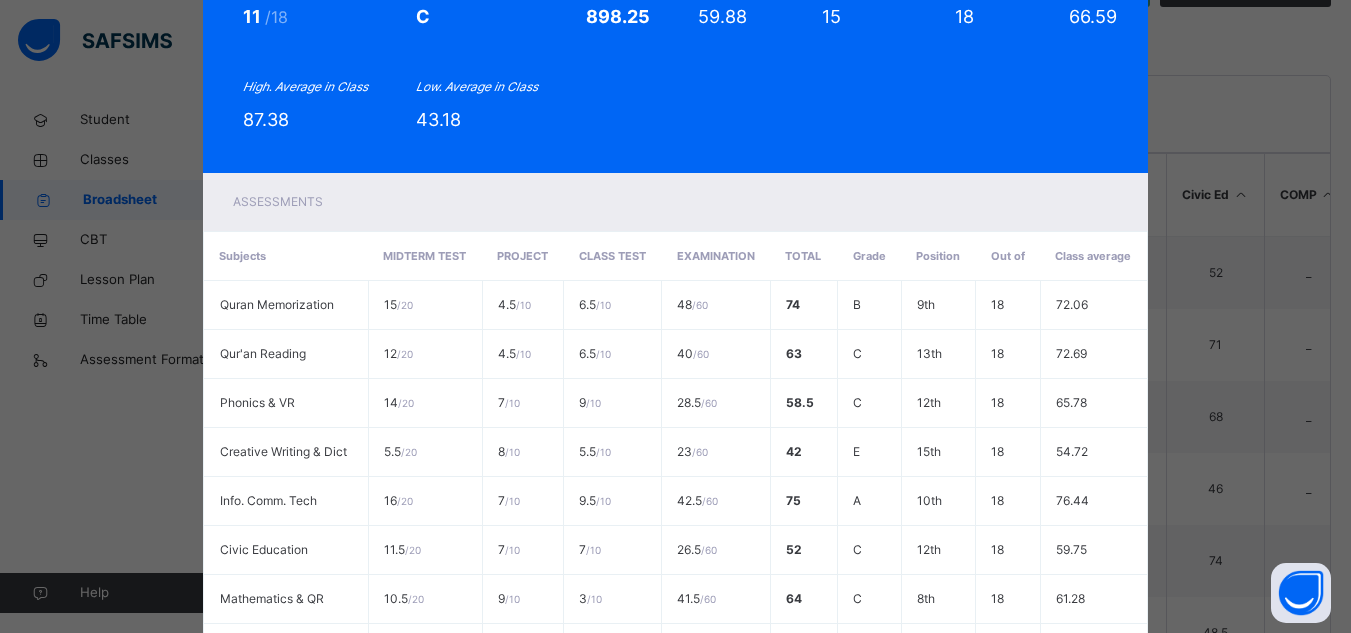scroll, scrollTop: 0, scrollLeft: 0, axis: both 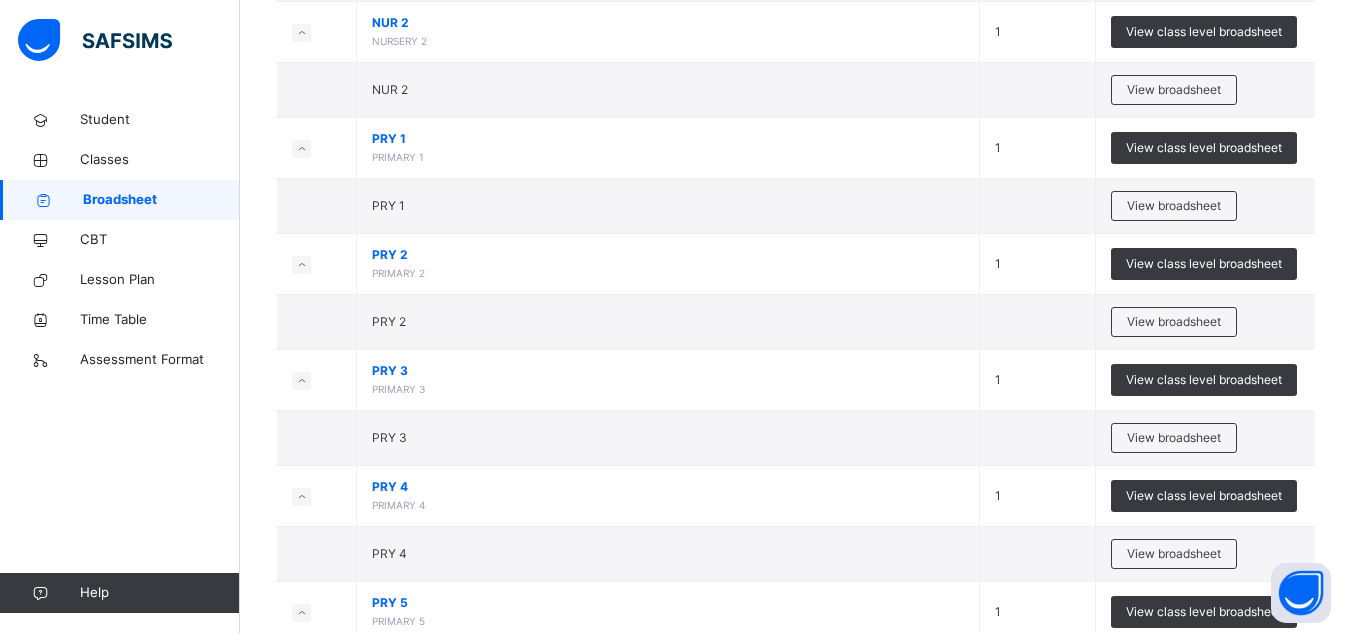 click on "View class level broadsheet" at bounding box center (1204, 380) 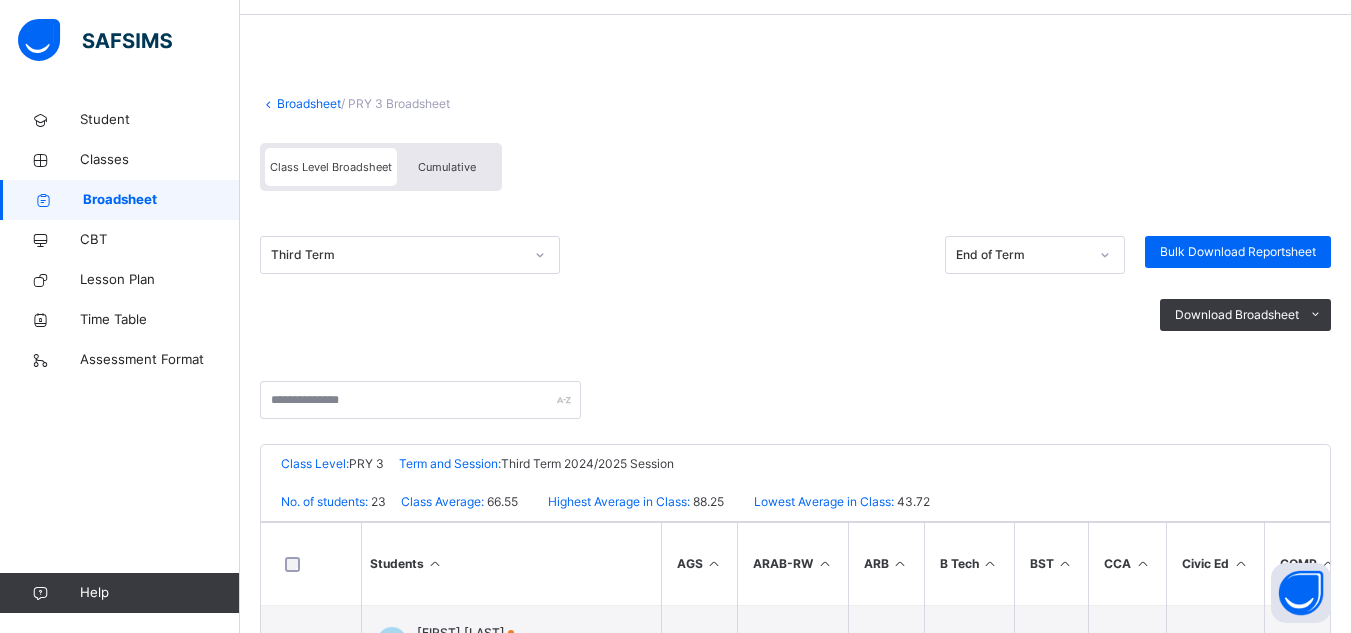 scroll, scrollTop: 100, scrollLeft: 0, axis: vertical 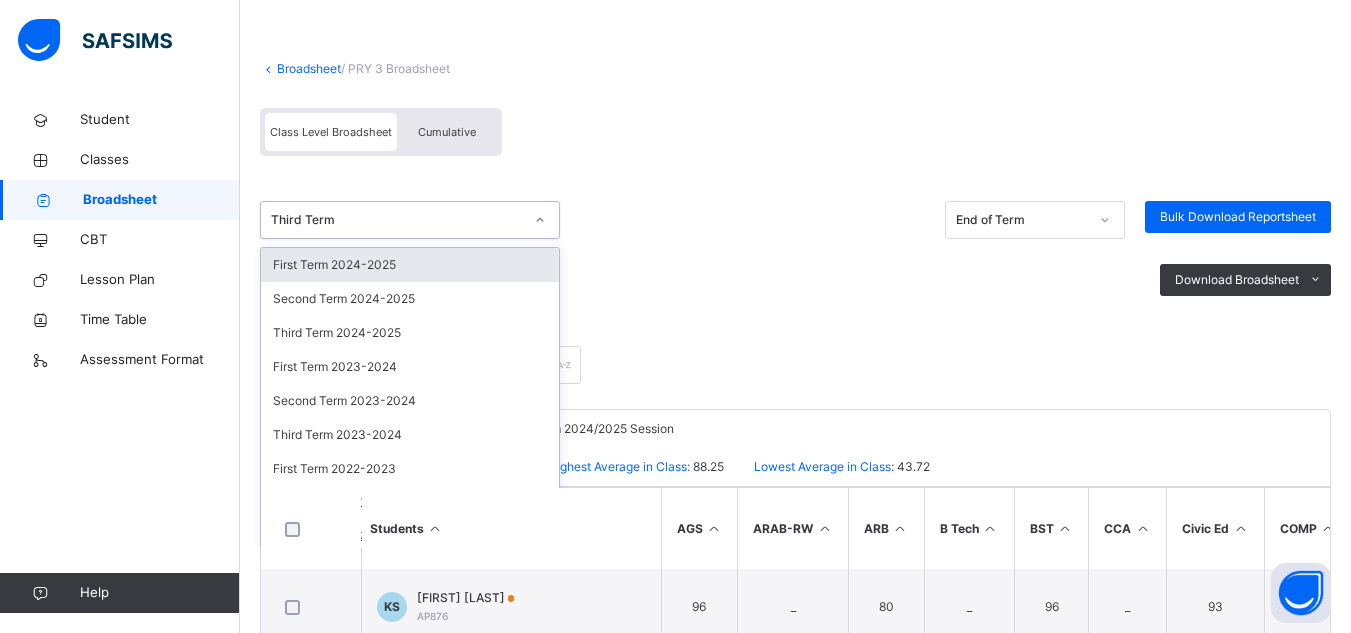click 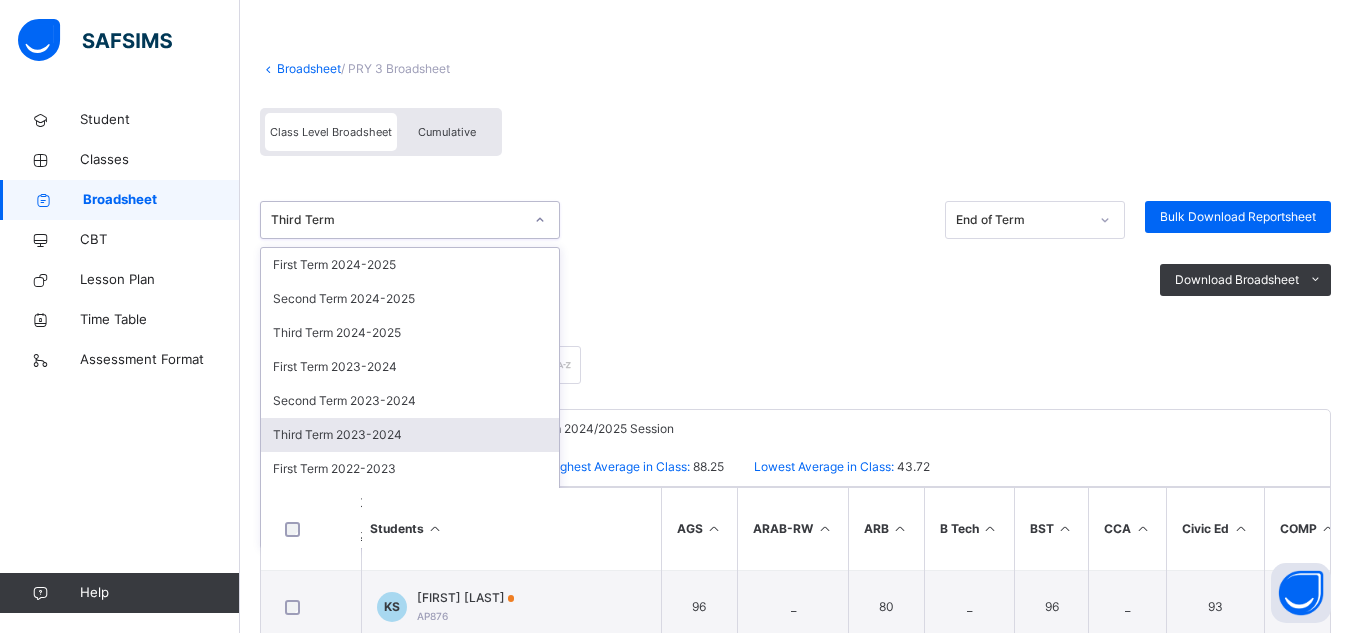 click on "Third Term 2023-2024" at bounding box center [410, 435] 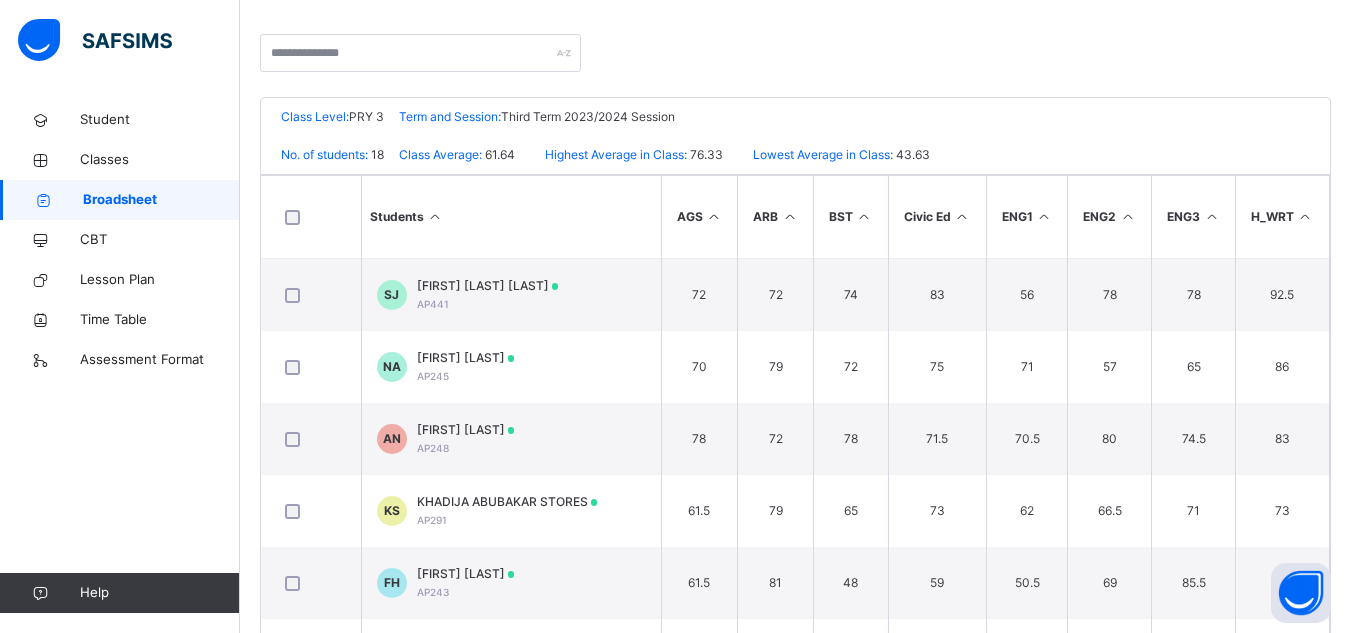 scroll, scrollTop: 494, scrollLeft: 0, axis: vertical 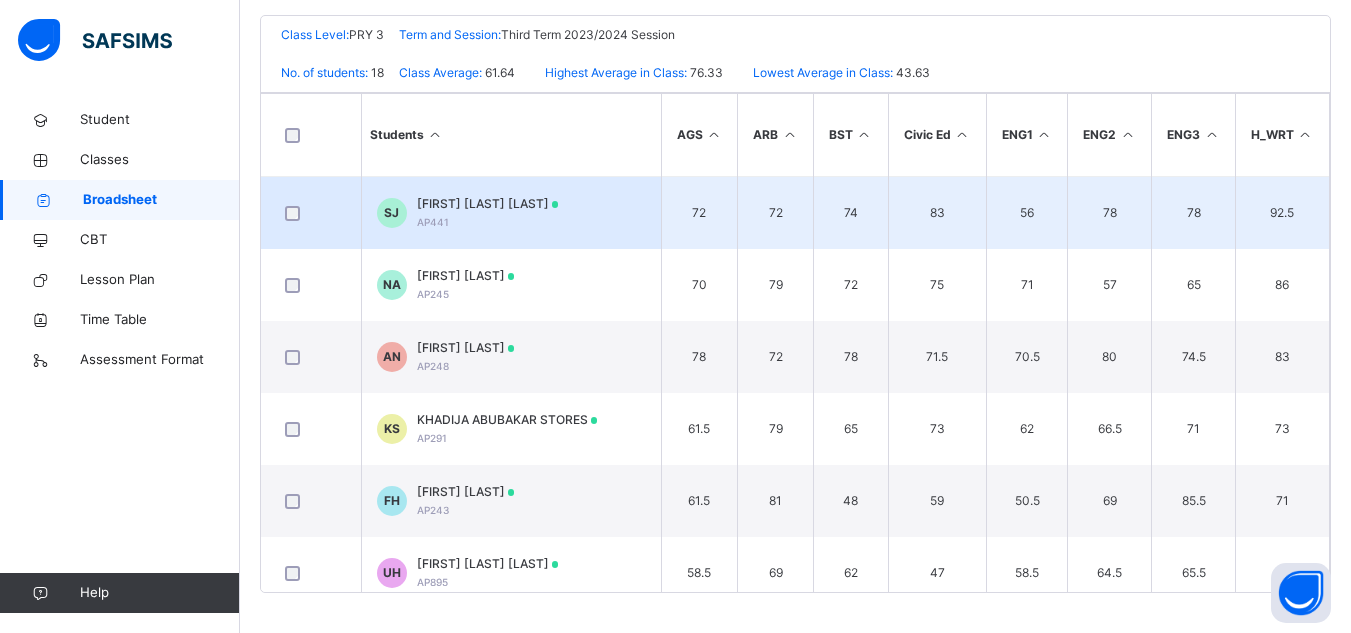 click on "[FIRST] [LAST]" at bounding box center [488, 213] 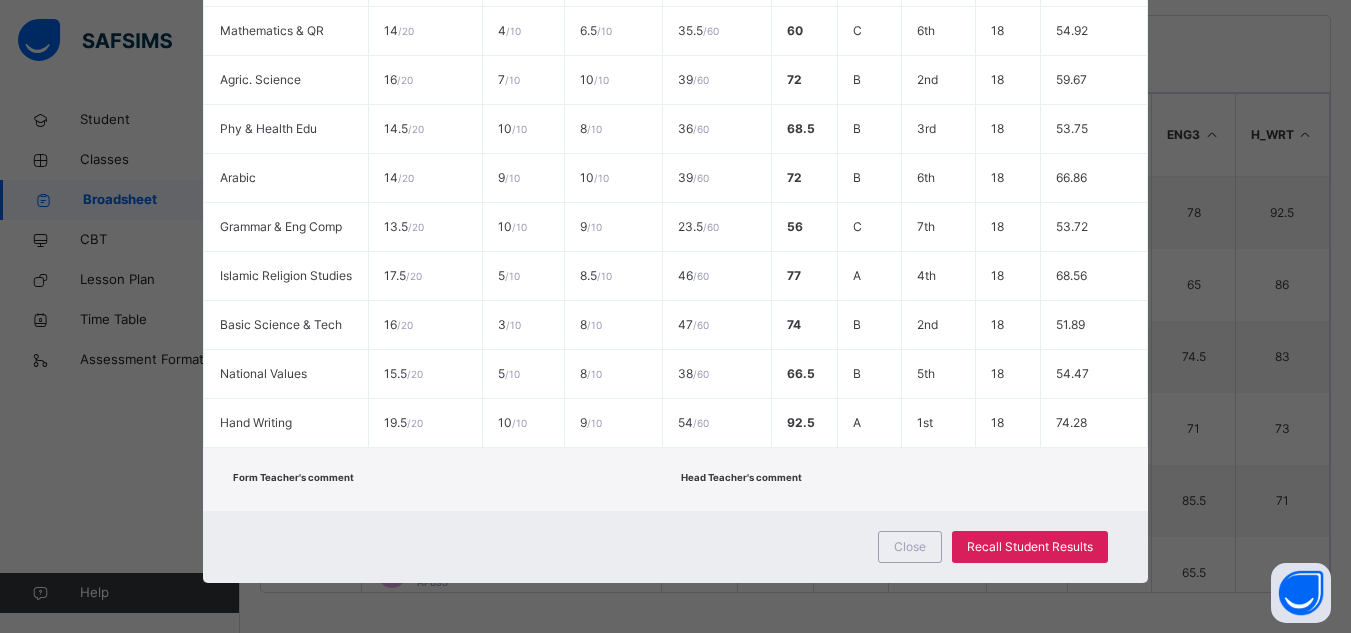 scroll, scrollTop: 818, scrollLeft: 0, axis: vertical 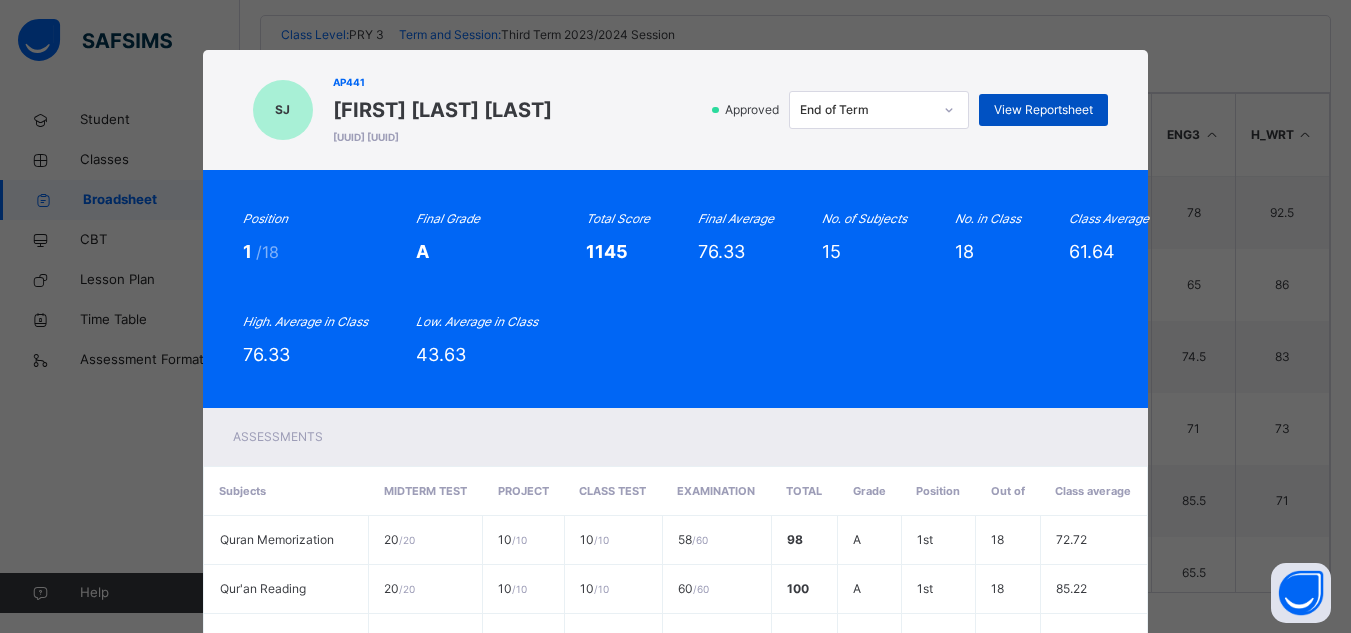 click on "View Reportsheet" at bounding box center [1043, 110] 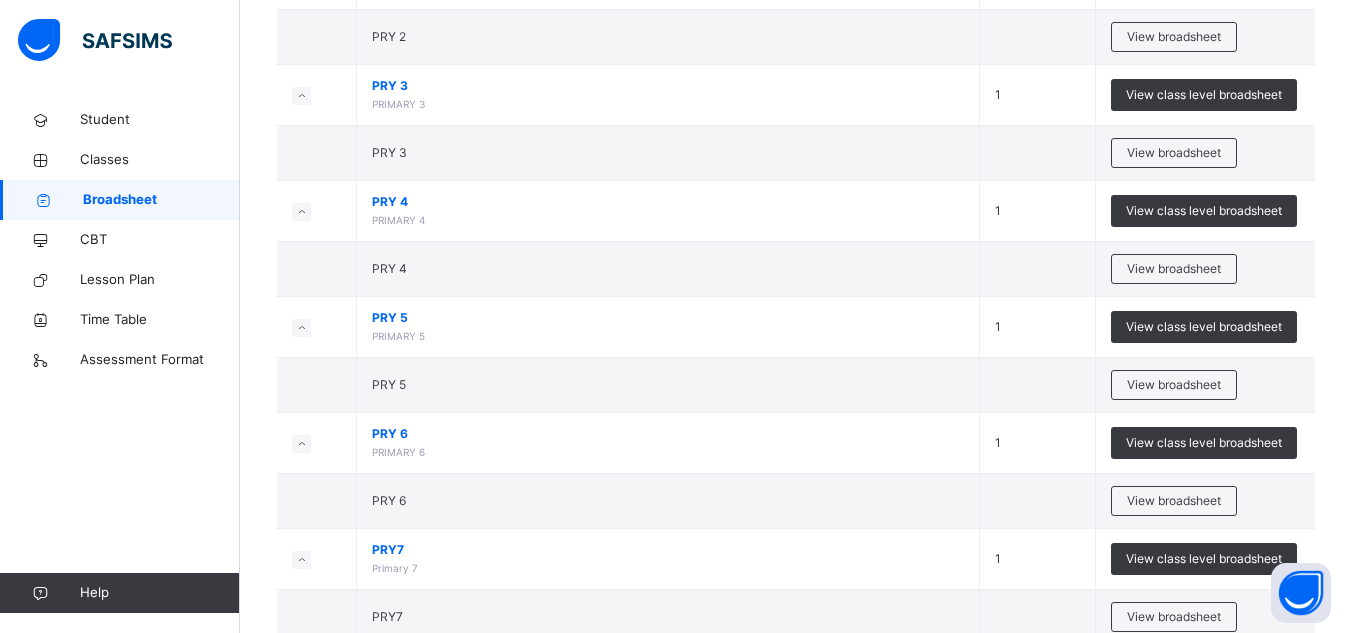 scroll, scrollTop: 1000, scrollLeft: 0, axis: vertical 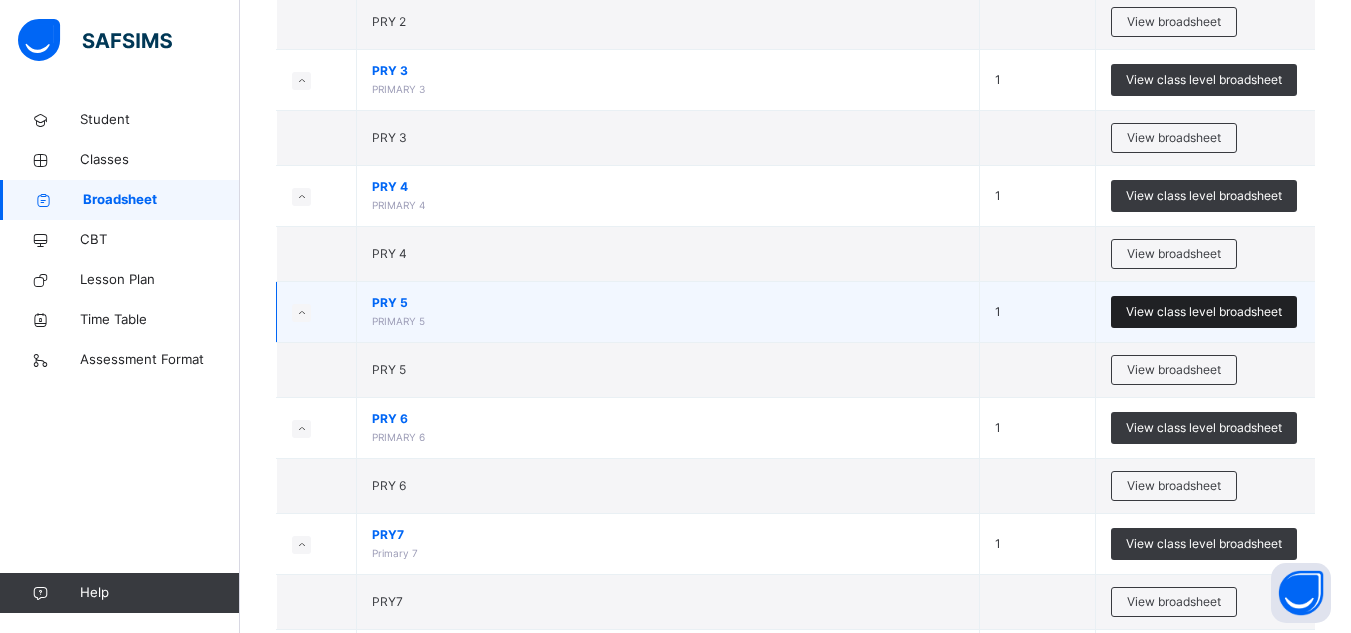 click on "View class level broadsheet" at bounding box center (1204, 312) 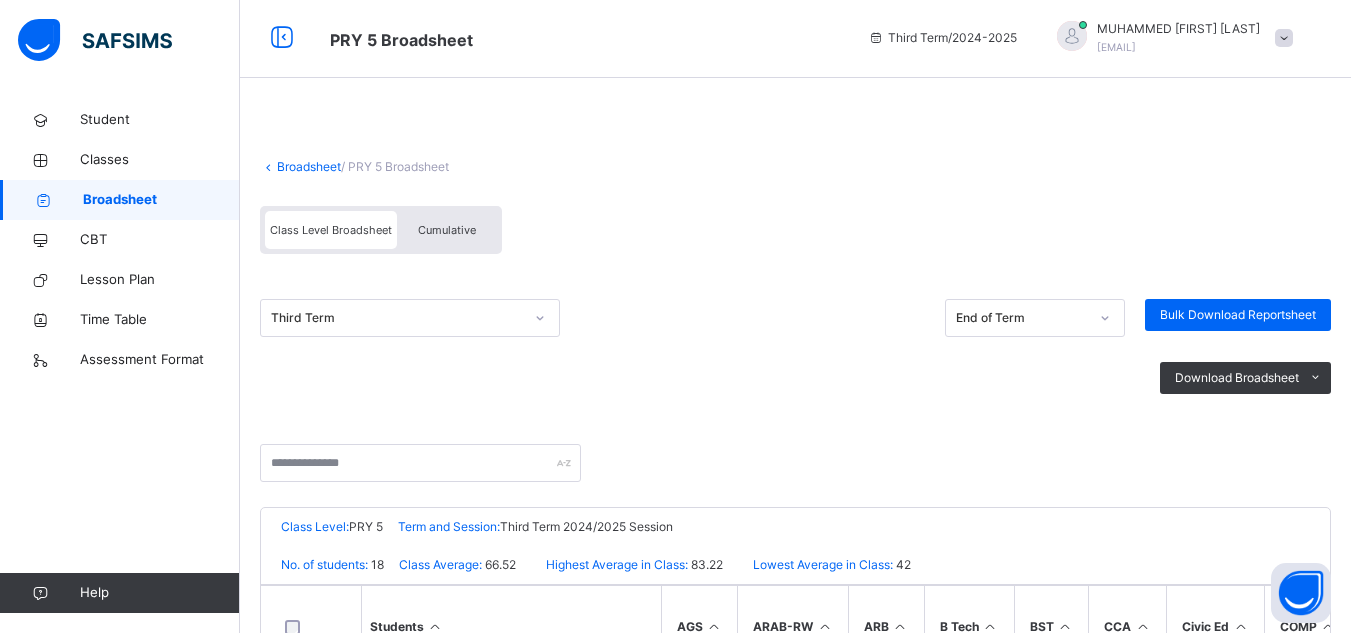 scroll, scrollTop: 0, scrollLeft: 0, axis: both 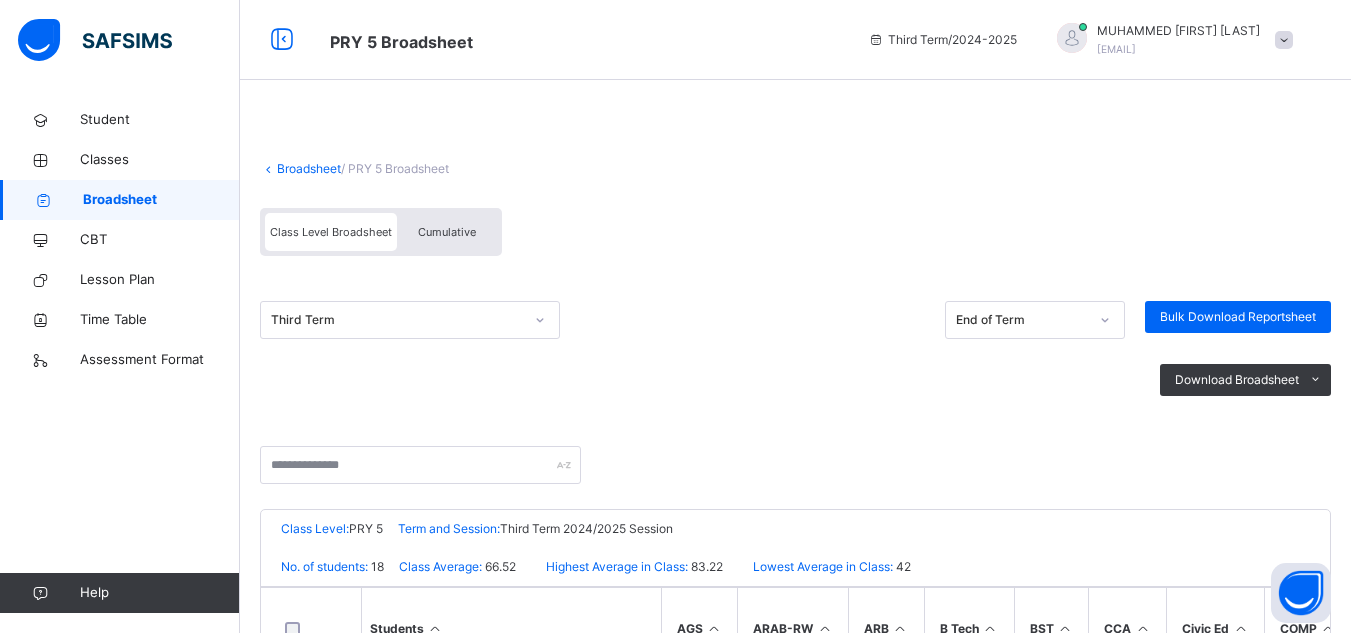 click on "Third Term End of Term Bulk Download Reportsheet Download Broadsheet PDF Excel sheet" at bounding box center (795, 361) 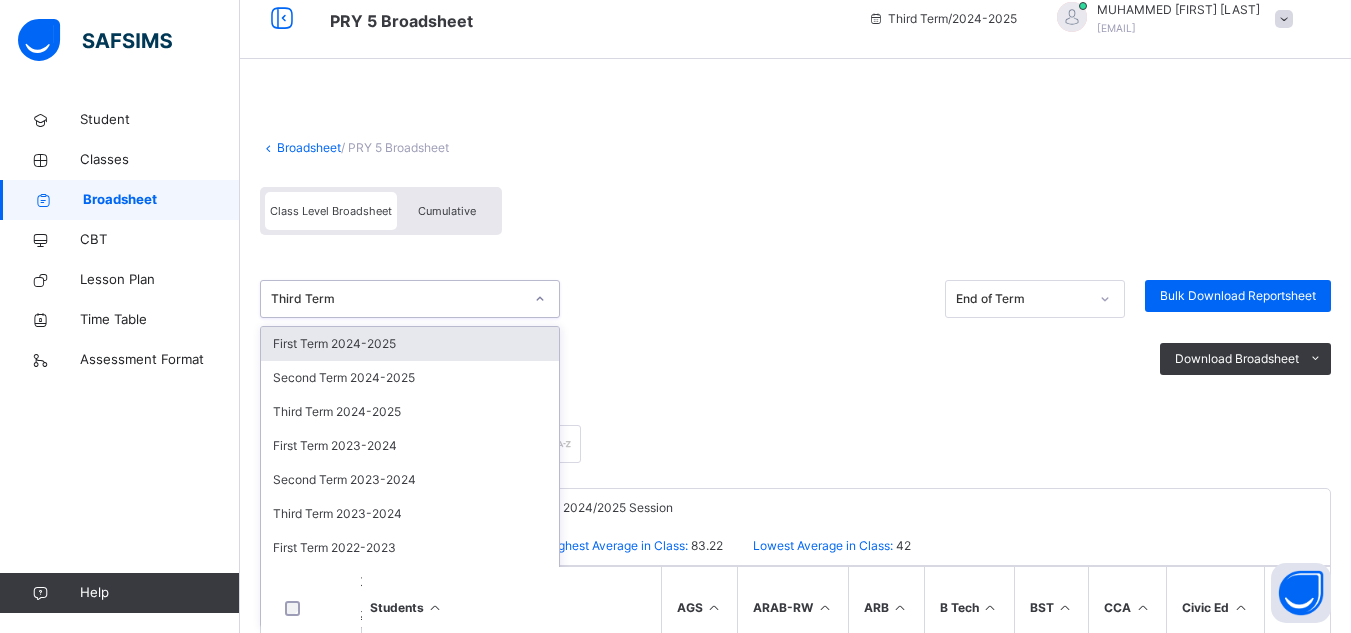 scroll, scrollTop: 24, scrollLeft: 0, axis: vertical 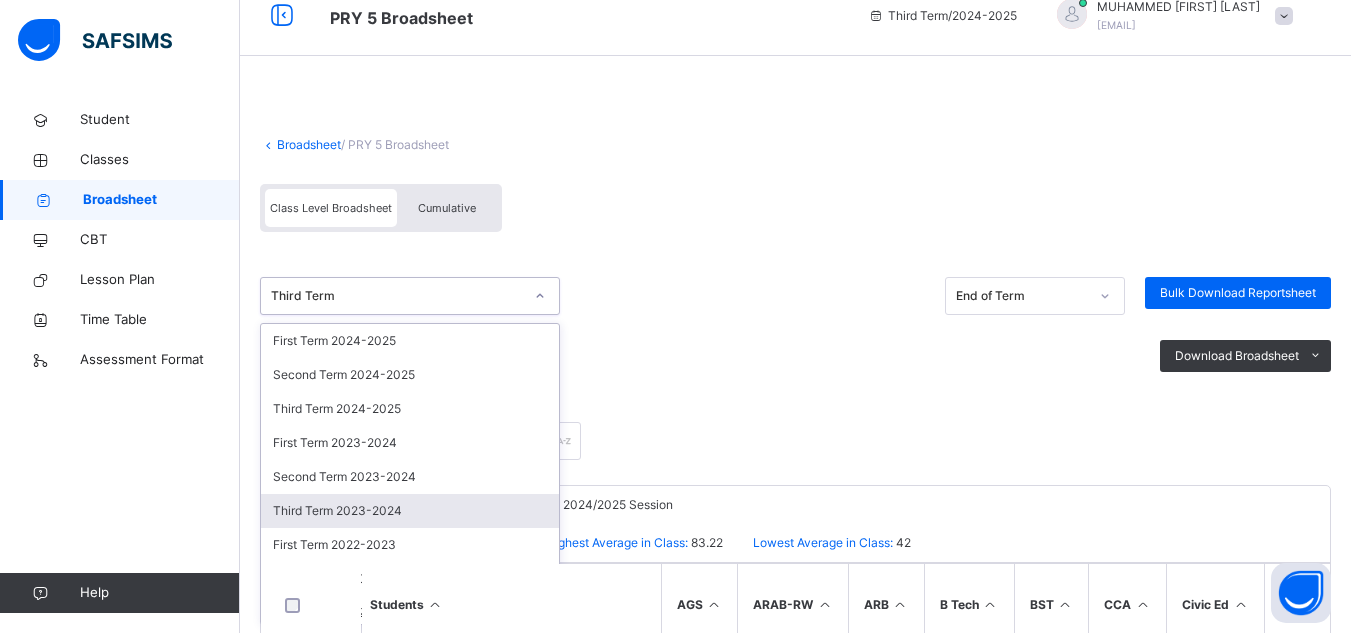 click on "Third Term 2023-2024" at bounding box center (410, 511) 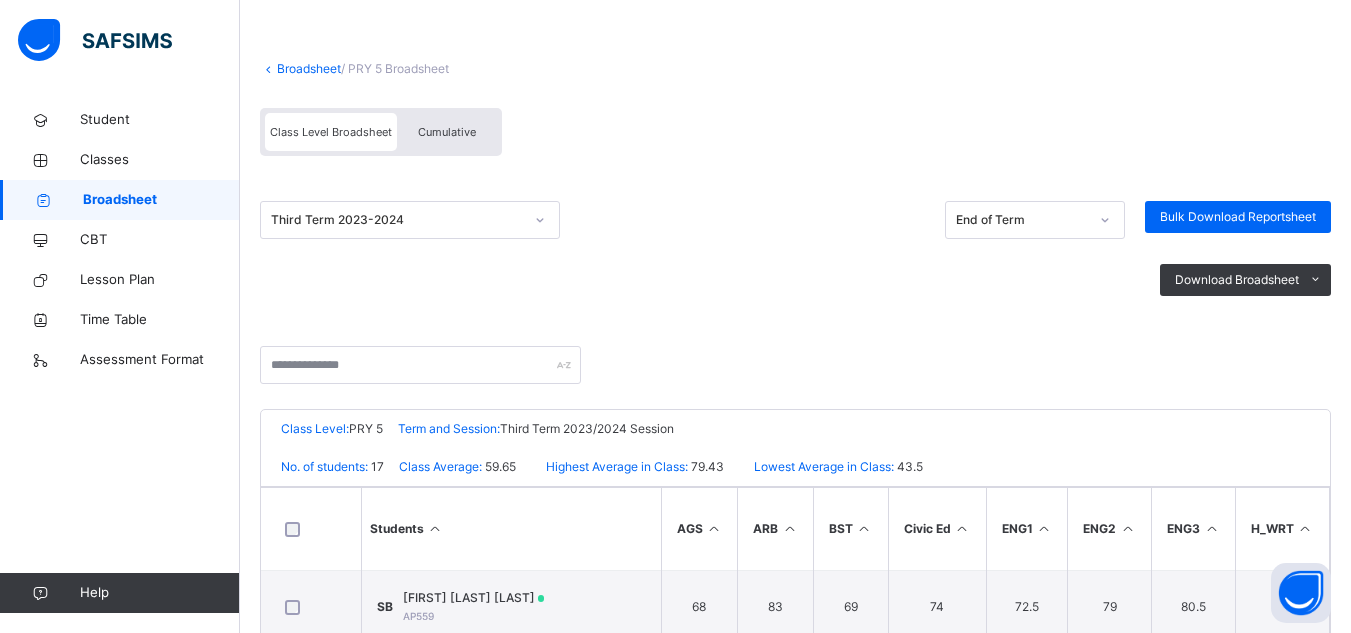 scroll, scrollTop: 494, scrollLeft: 0, axis: vertical 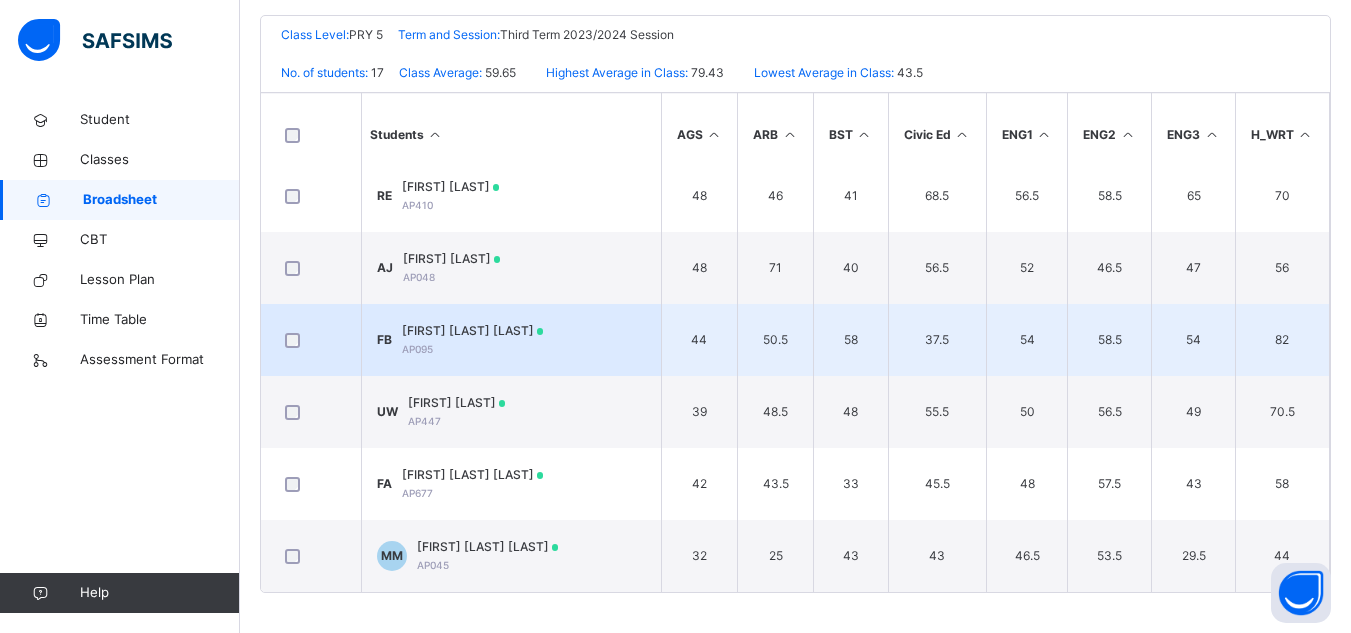 click on "[FIRST] [LAST] [LAST]" at bounding box center [473, 331] 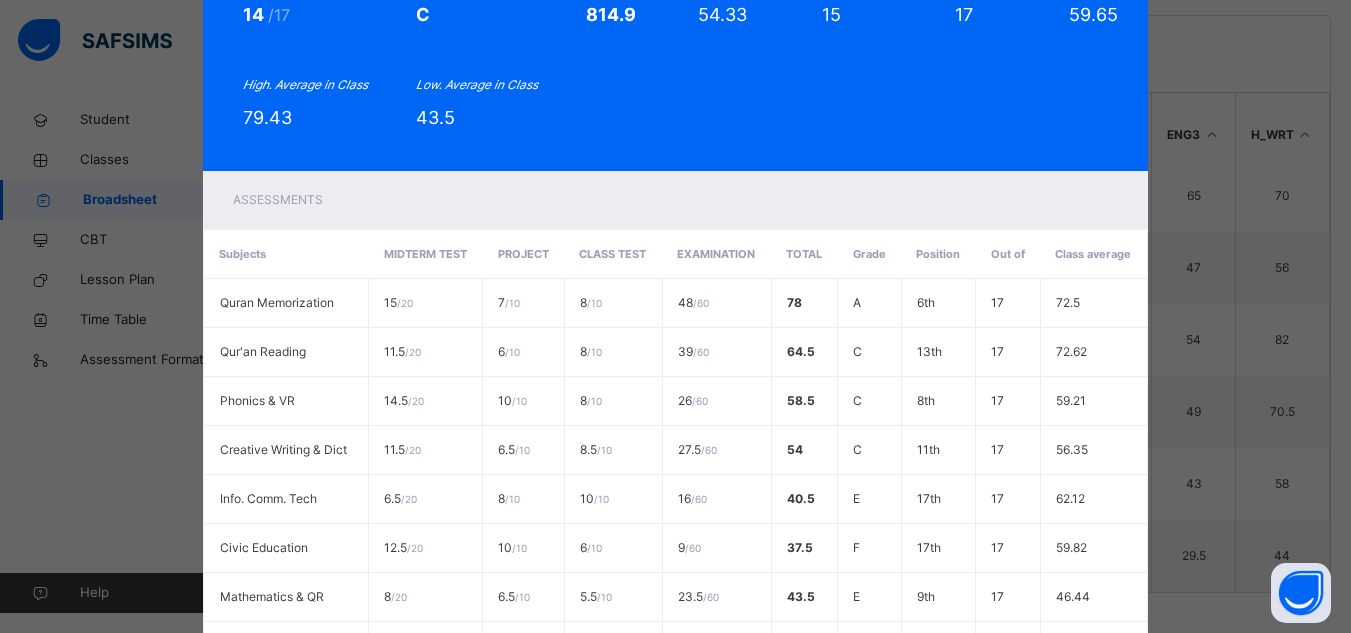 scroll, scrollTop: 18, scrollLeft: 0, axis: vertical 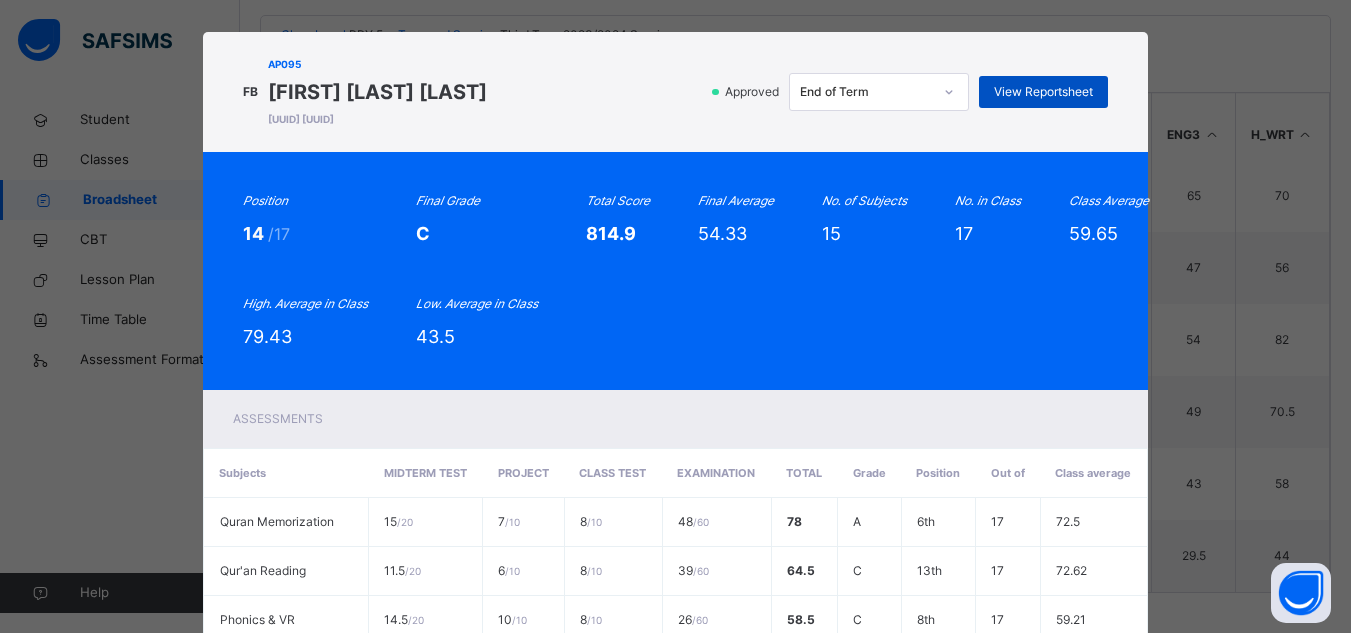 click on "View Reportsheet" at bounding box center [1043, 92] 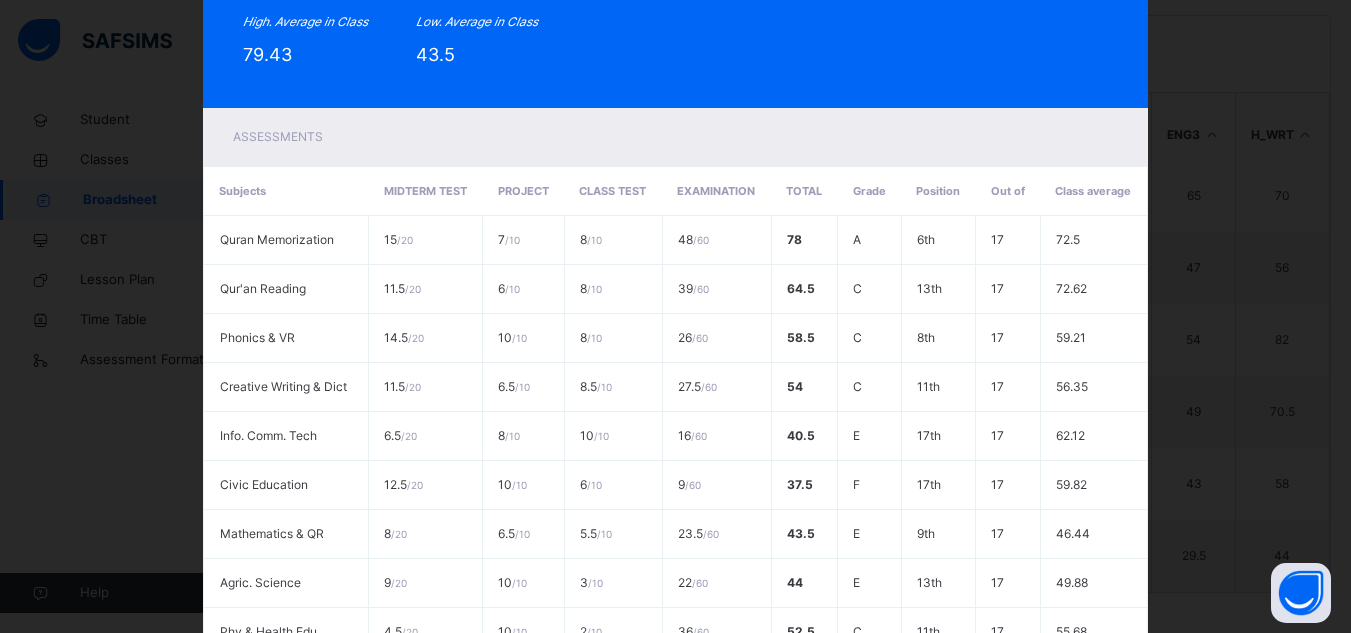 scroll, scrollTop: 0, scrollLeft: 0, axis: both 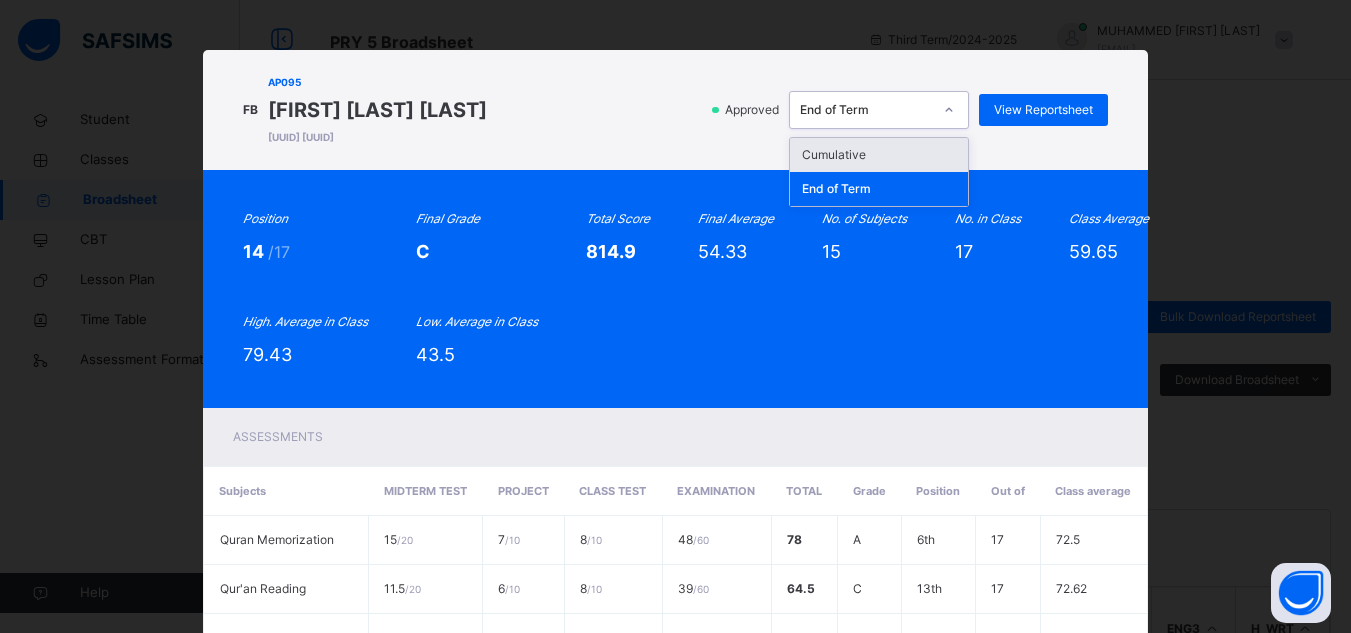 click at bounding box center [949, 110] 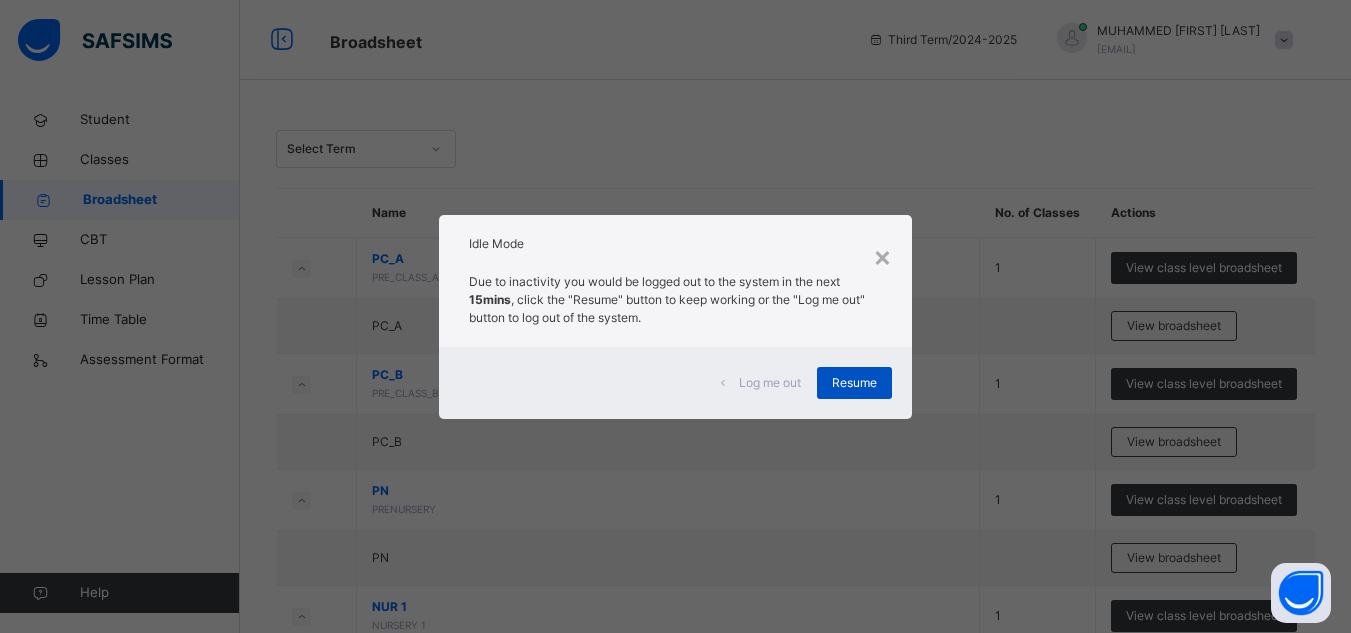click on "Resume" at bounding box center (854, 383) 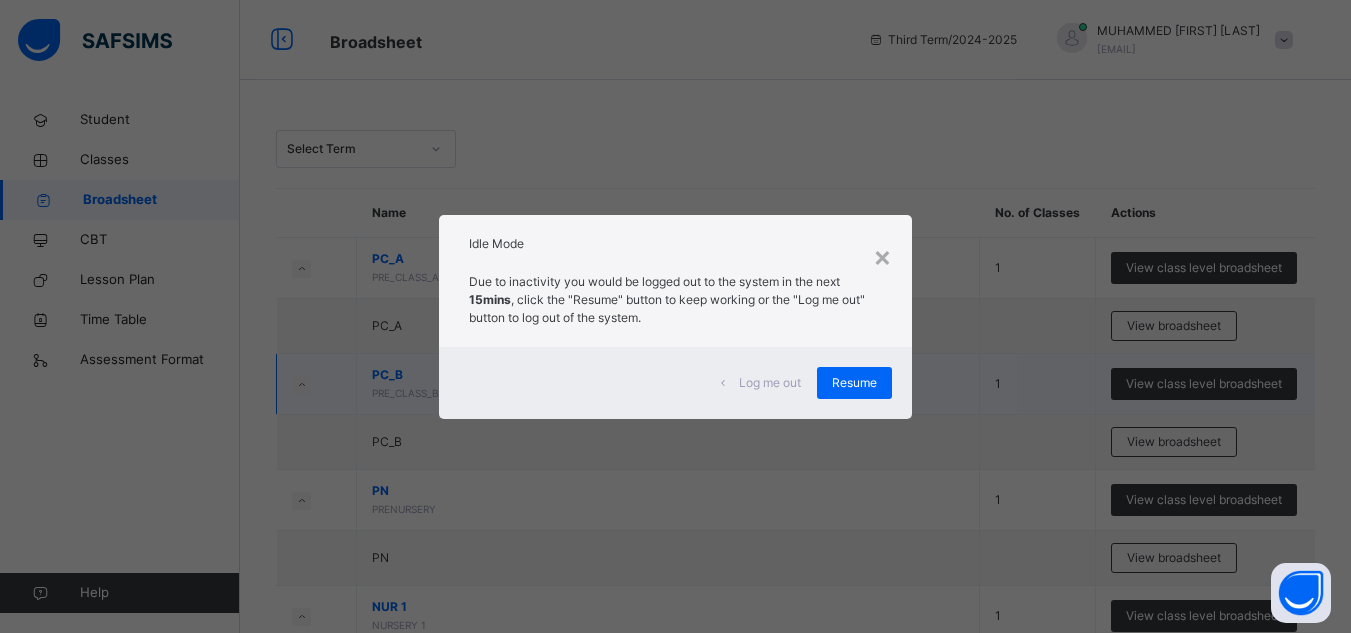 click on "PC_B     PRE_CLASS_B" at bounding box center (668, 384) 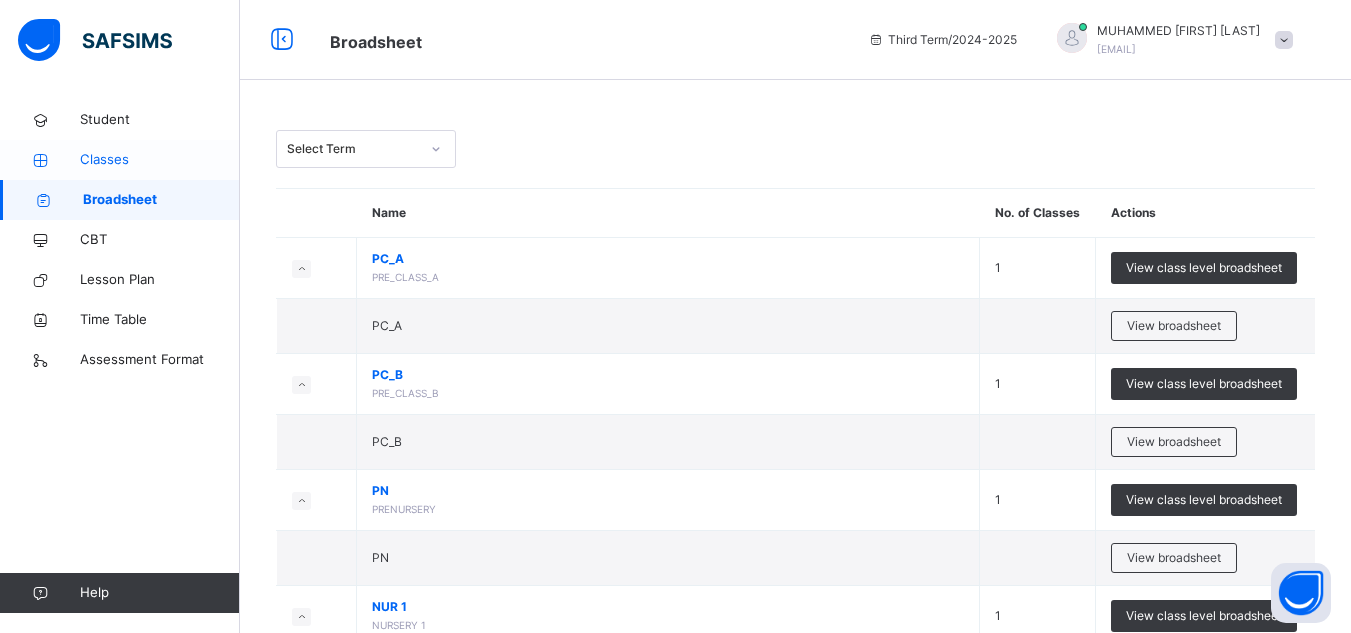 click on "Classes" at bounding box center [160, 160] 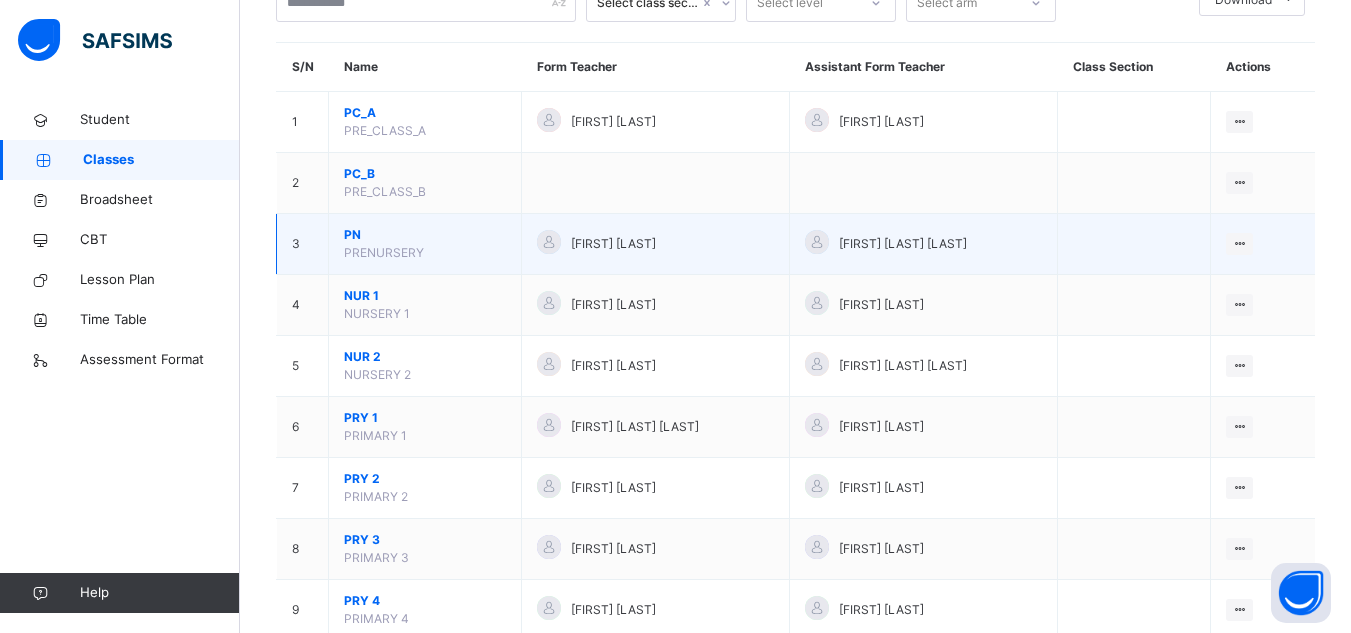 scroll, scrollTop: 400, scrollLeft: 0, axis: vertical 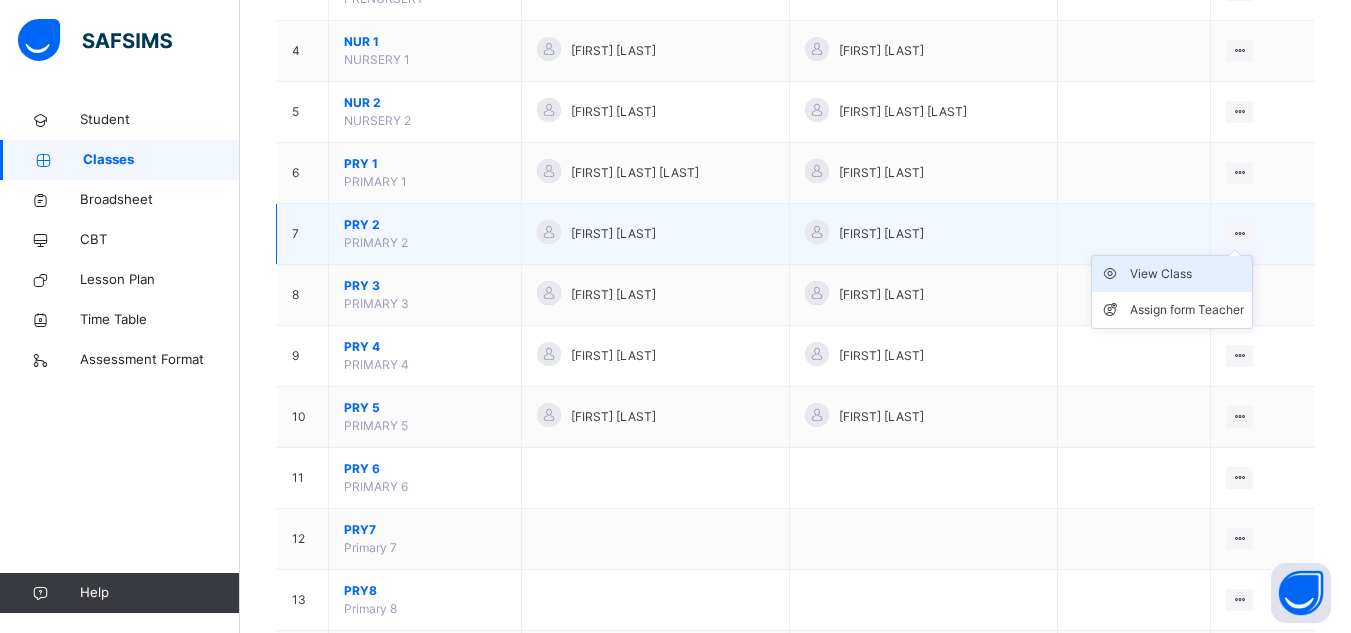 click on "View Class" at bounding box center [1187, 274] 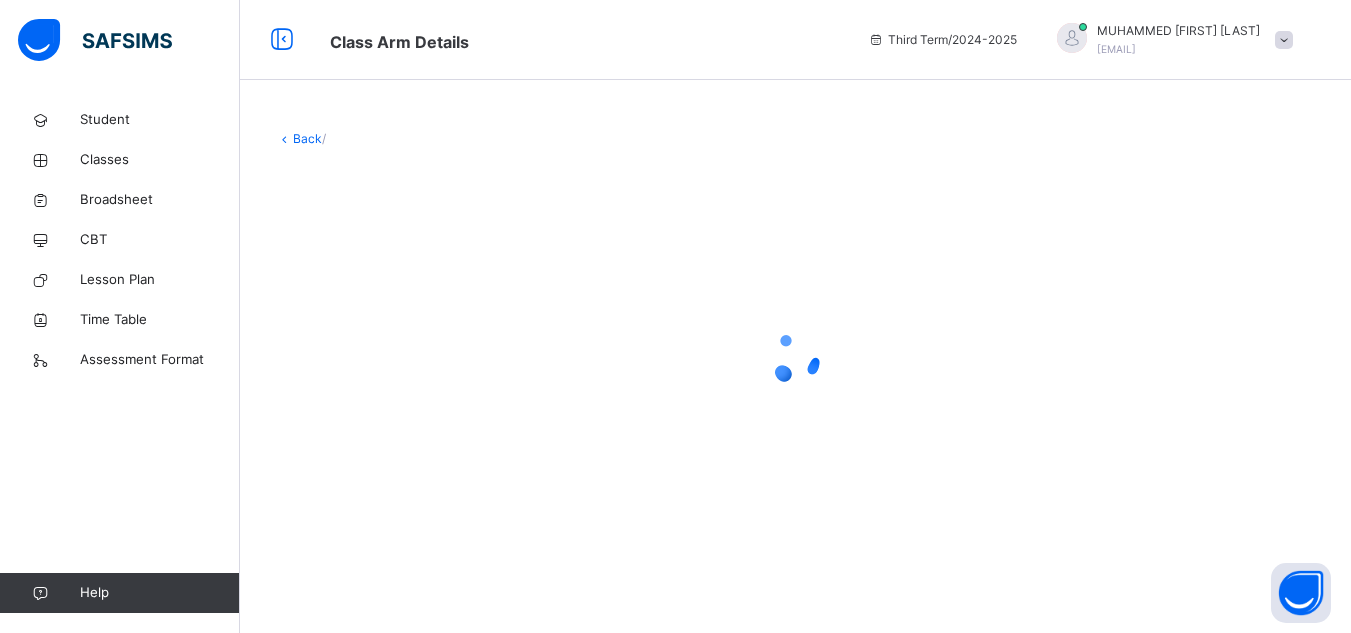 scroll, scrollTop: 0, scrollLeft: 0, axis: both 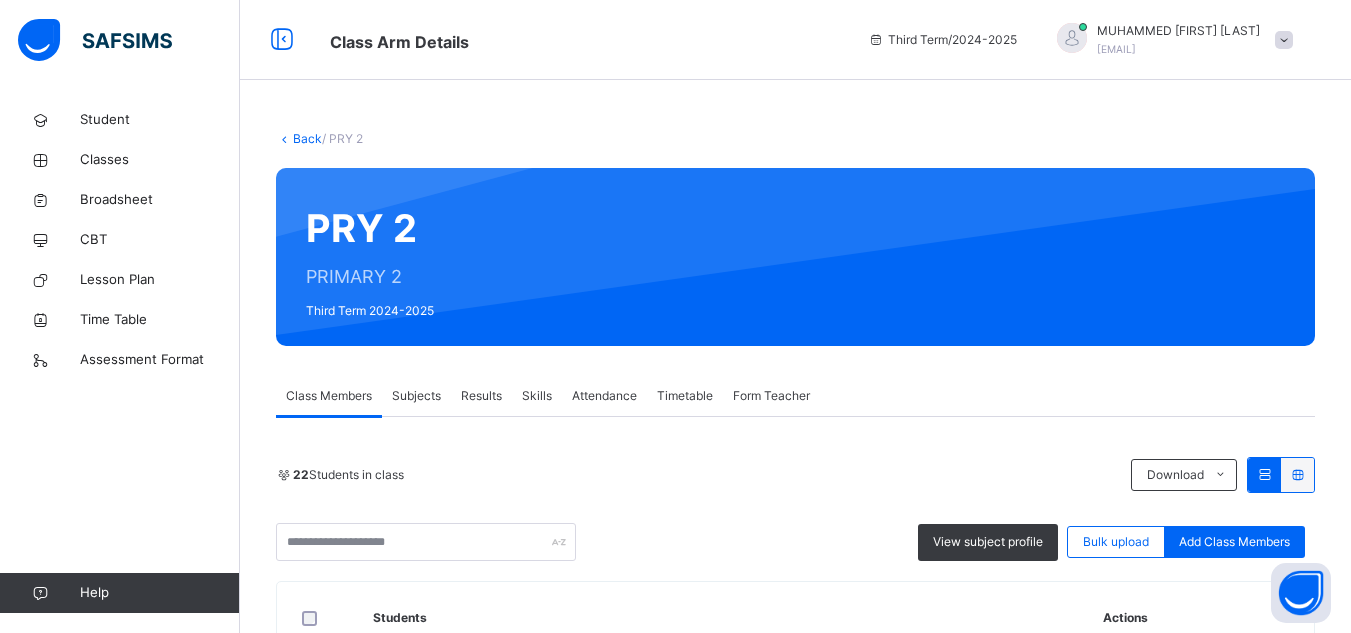 click on "Results" at bounding box center (481, 396) 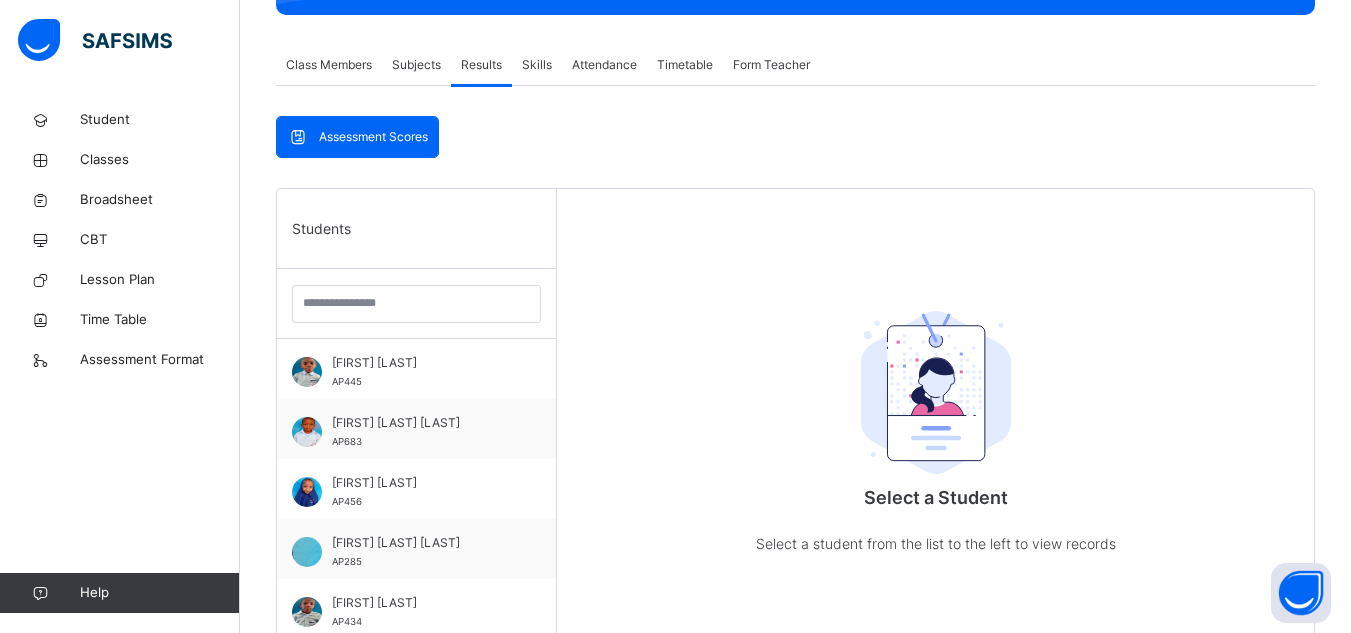 scroll, scrollTop: 400, scrollLeft: 0, axis: vertical 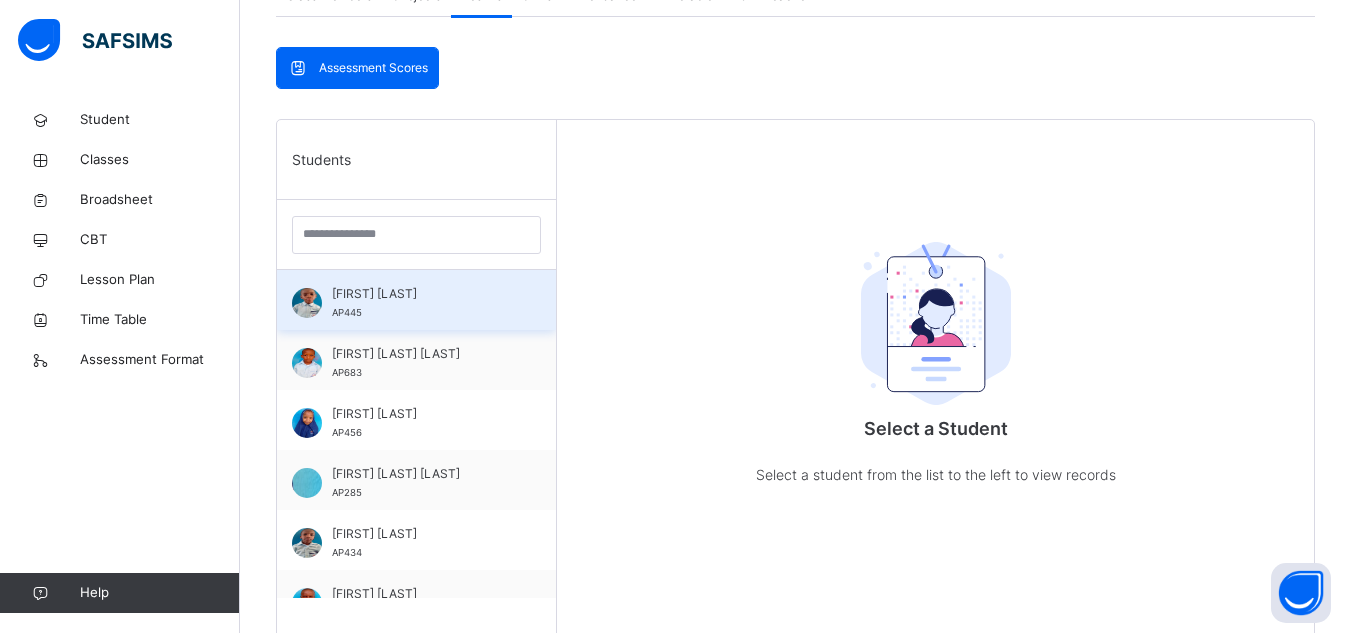 click on "[FIRST] [LAST] [LAST] [ID]" at bounding box center (421, 303) 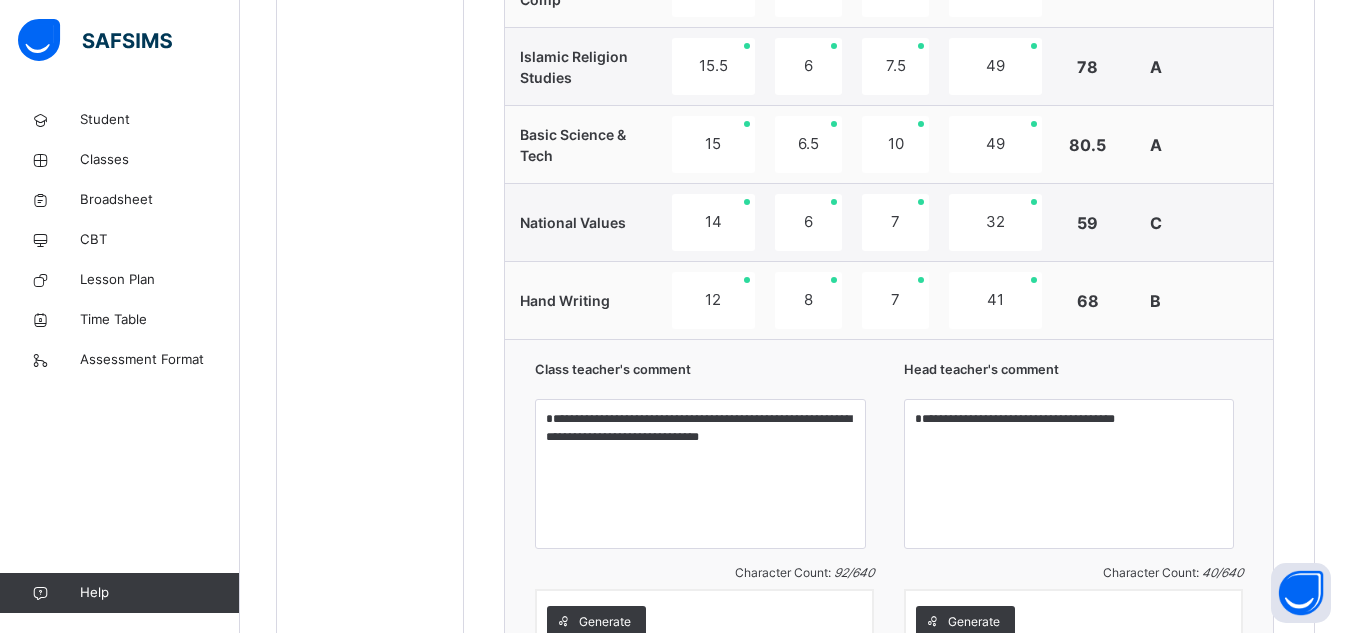 scroll, scrollTop: 1897, scrollLeft: 0, axis: vertical 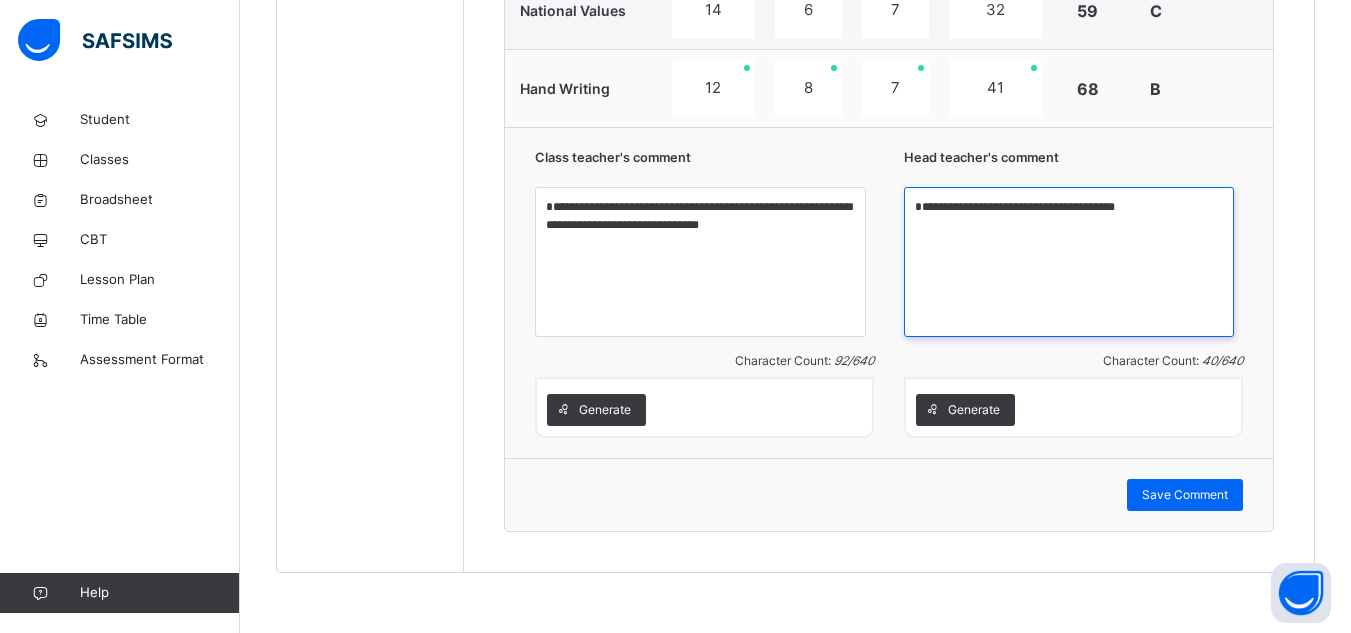 click on "**********" at bounding box center [1069, 262] 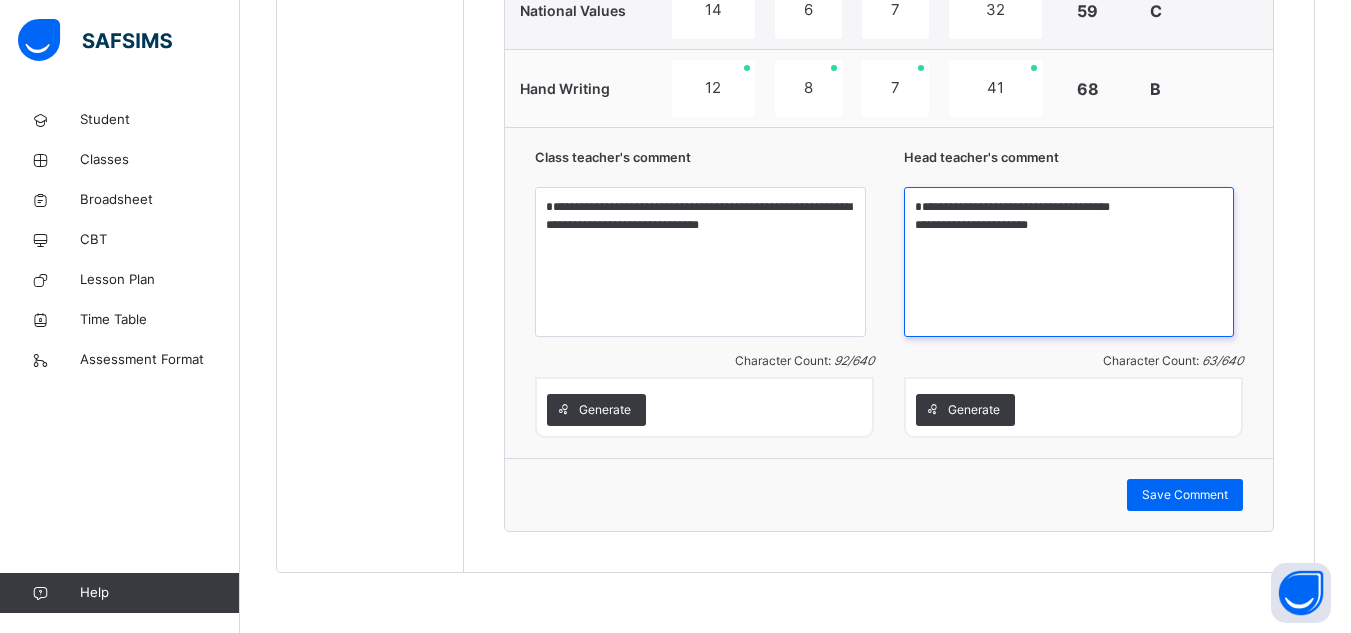 click on "**********" at bounding box center (1069, 262) 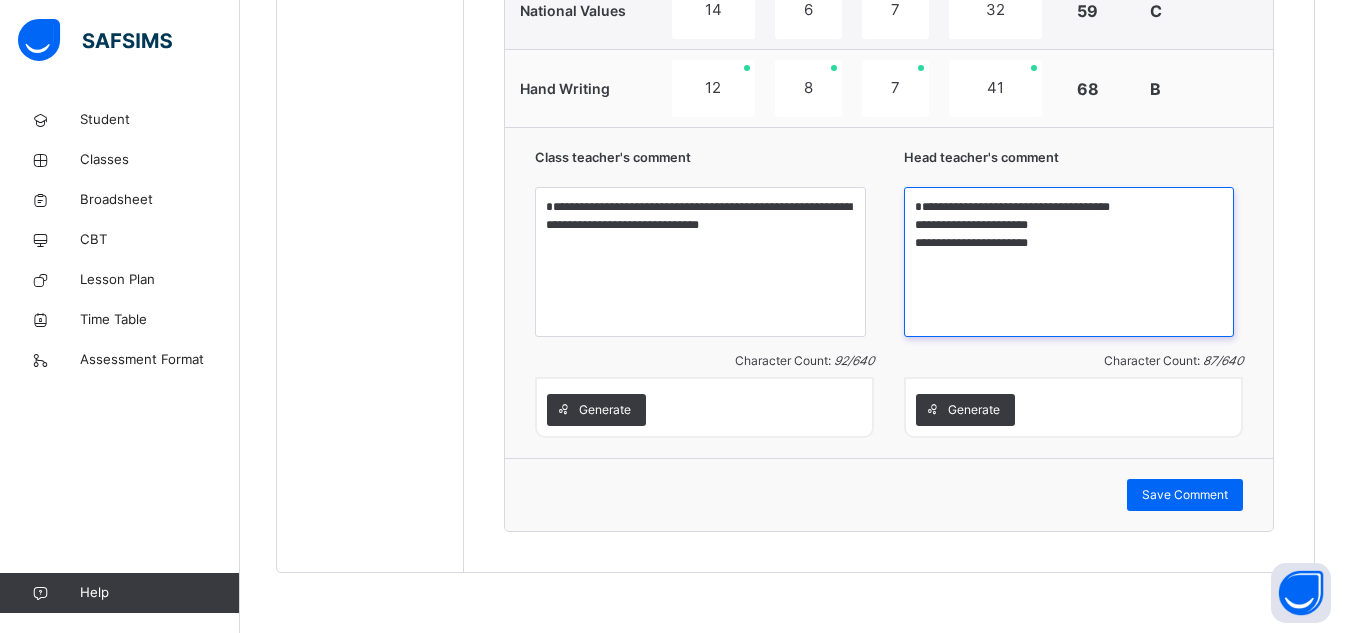 click on "**********" at bounding box center (1069, 262) 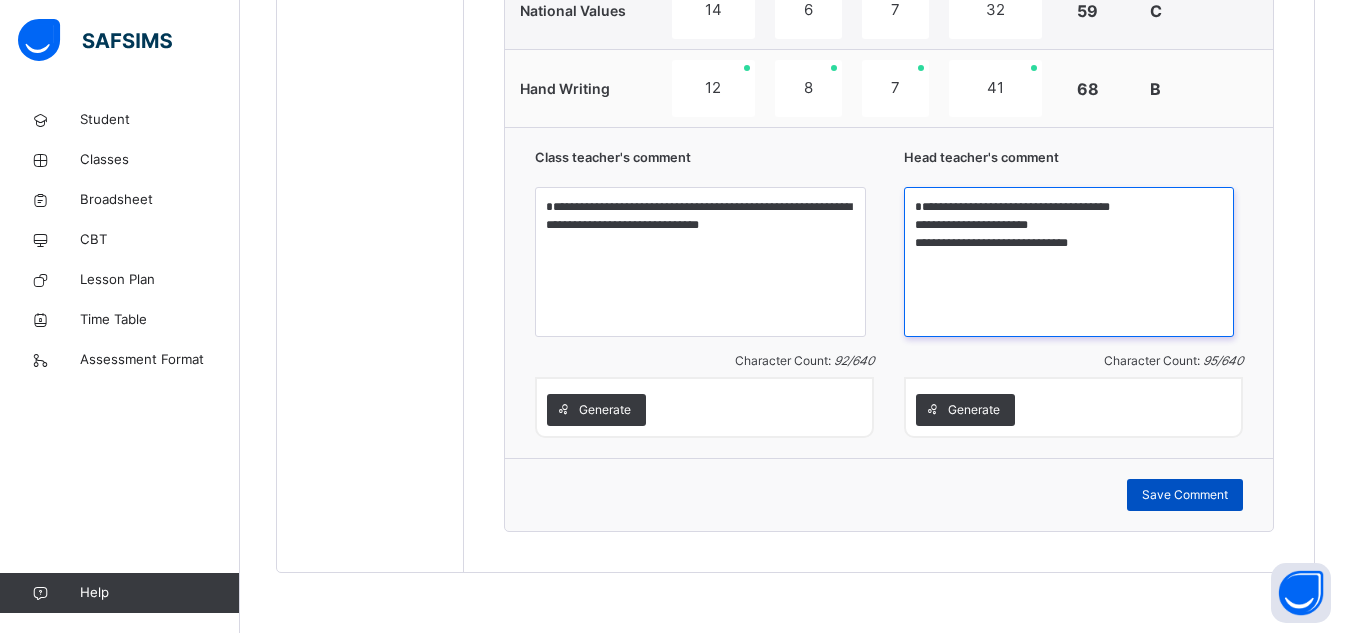 type on "**********" 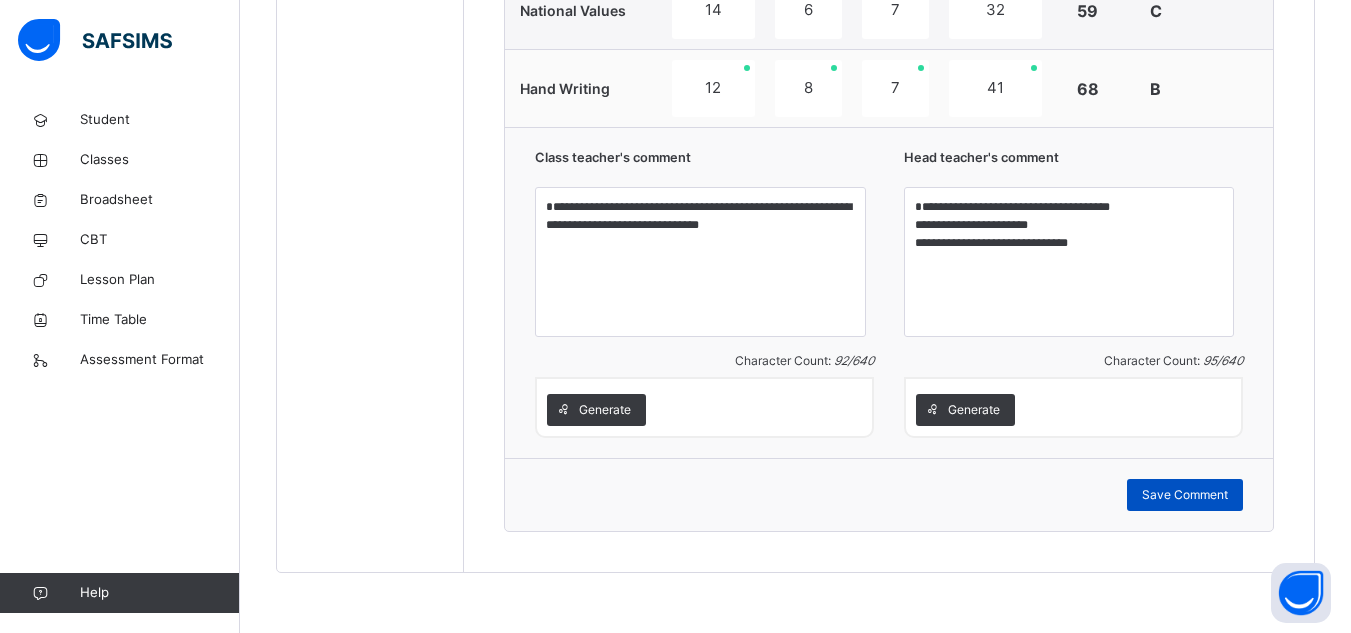 click on "Save Comment" at bounding box center (1185, 495) 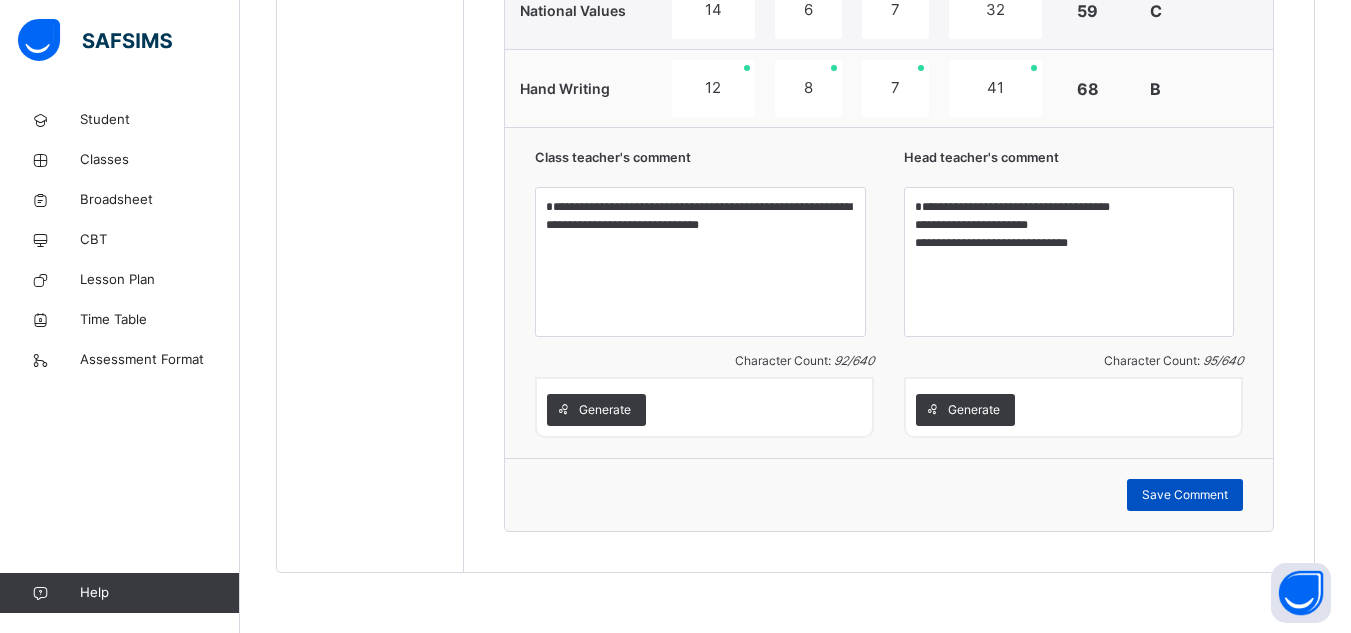 click on "Save Comment" at bounding box center (1185, 495) 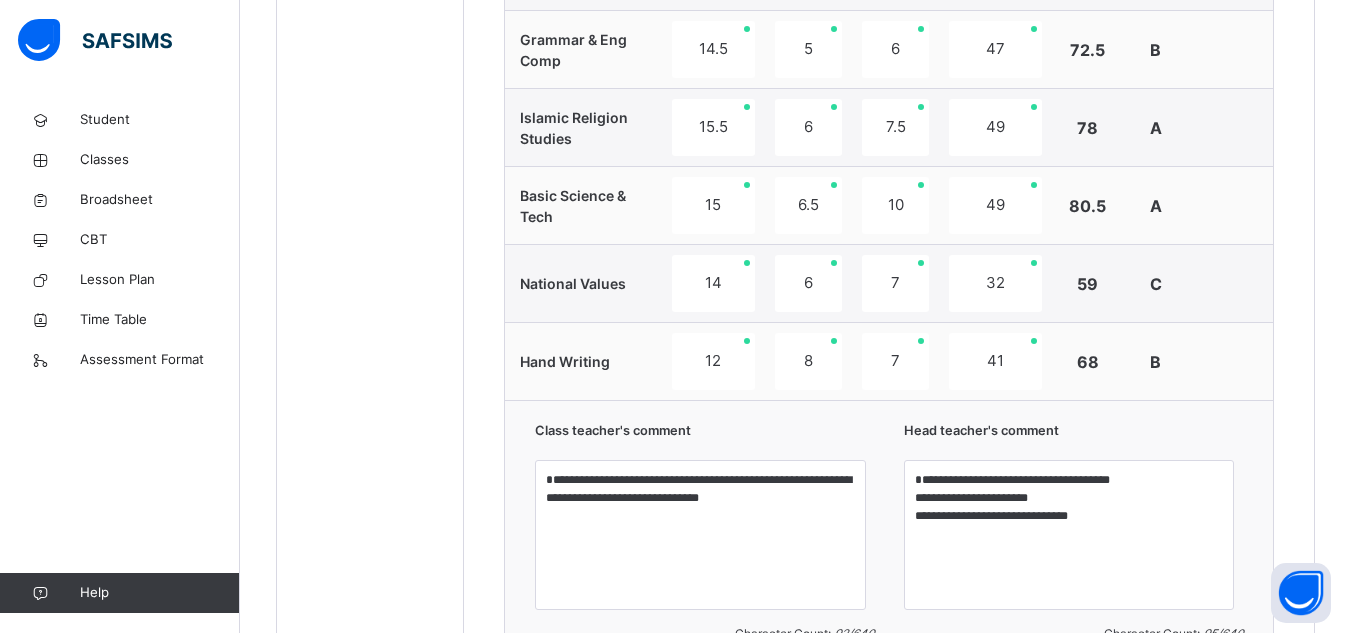 scroll, scrollTop: 1897, scrollLeft: 0, axis: vertical 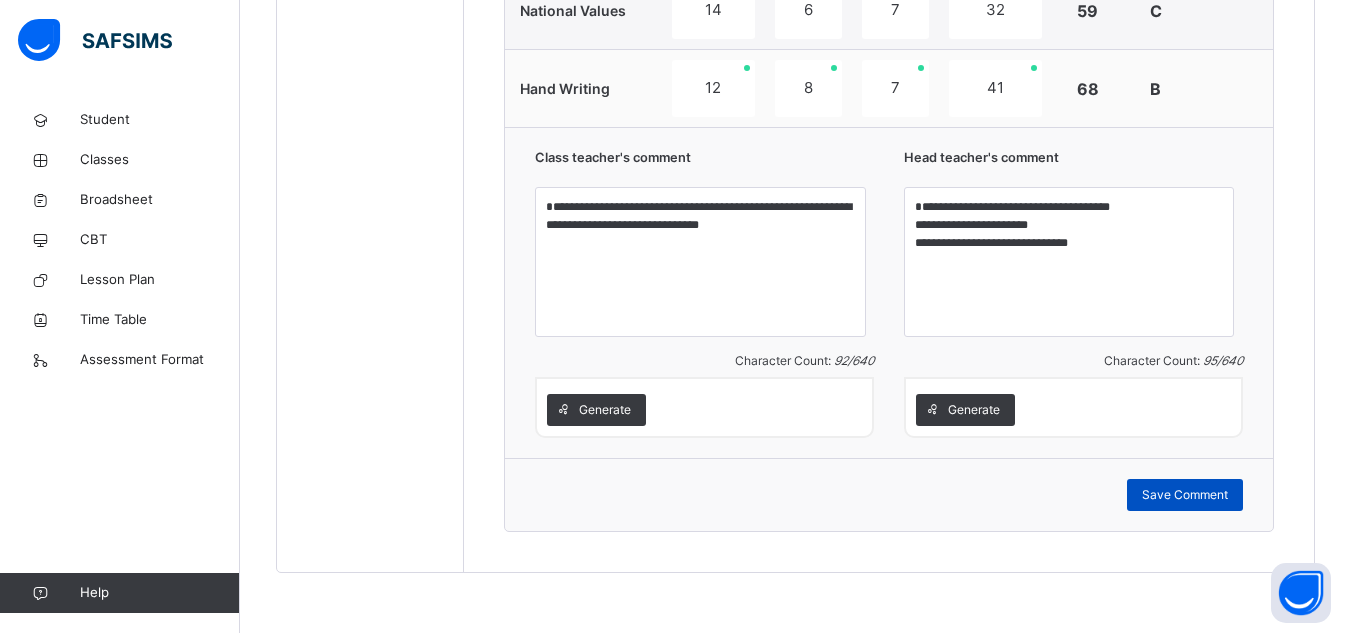 click on "Save Comment" at bounding box center [1185, 495] 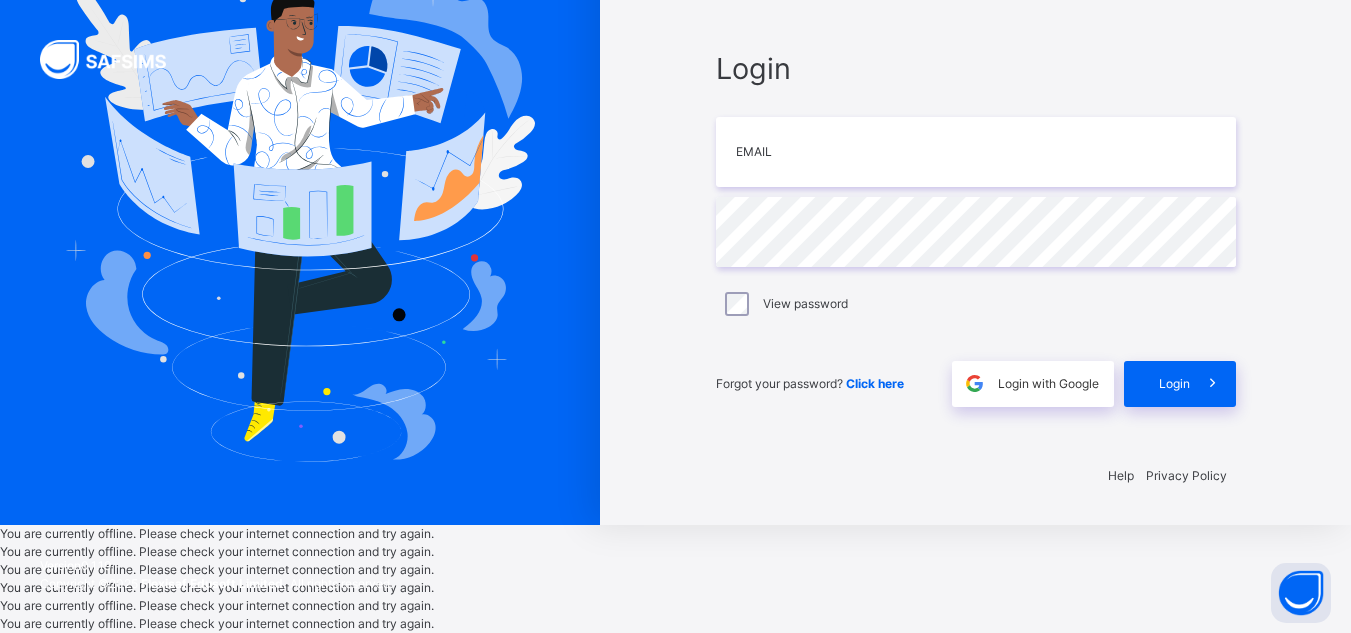 type on "**********" 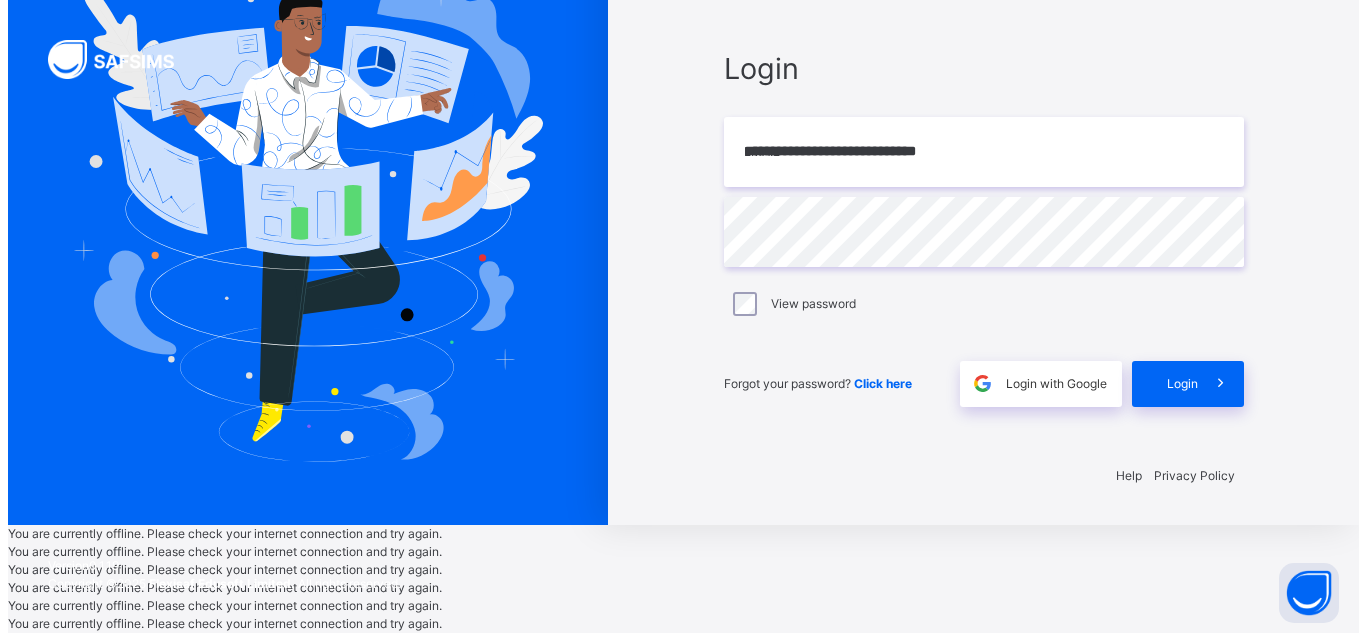 scroll, scrollTop: 0, scrollLeft: 0, axis: both 